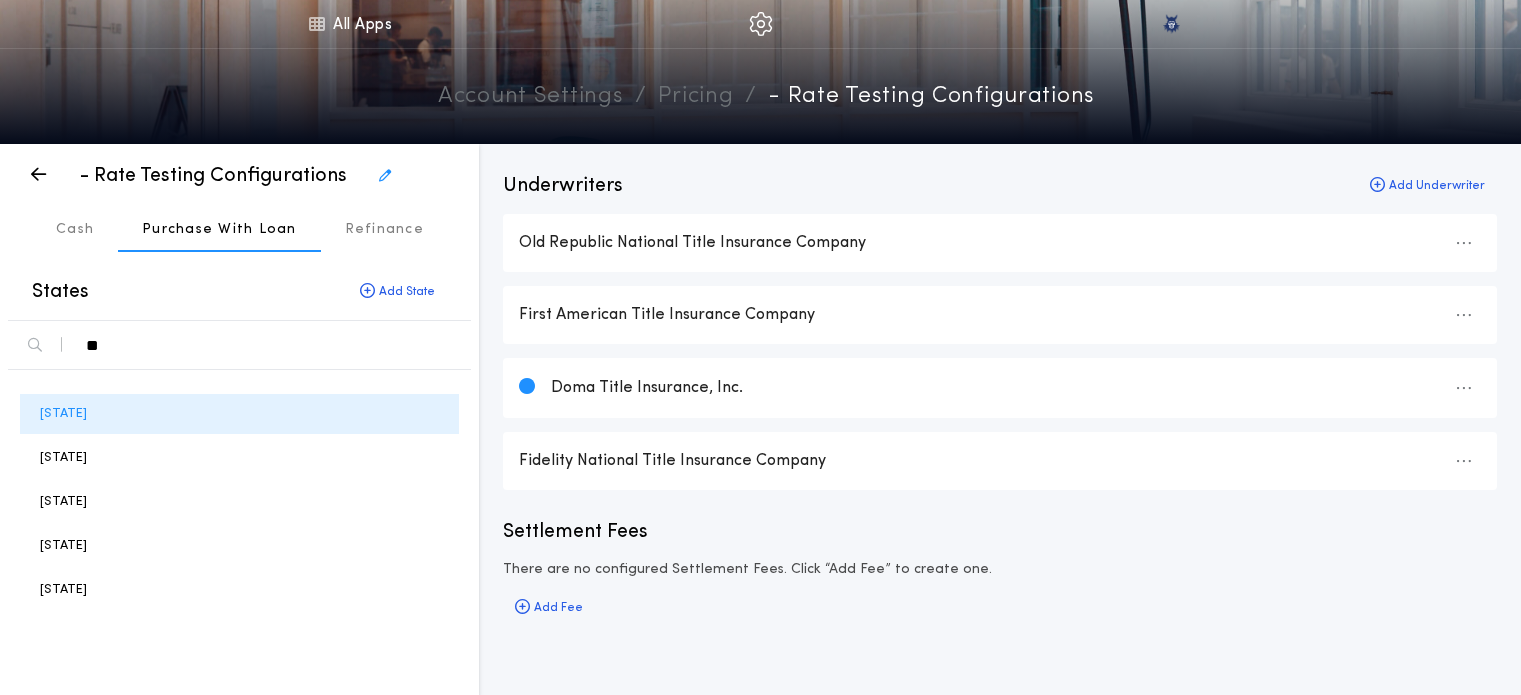 scroll, scrollTop: 0, scrollLeft: 0, axis: both 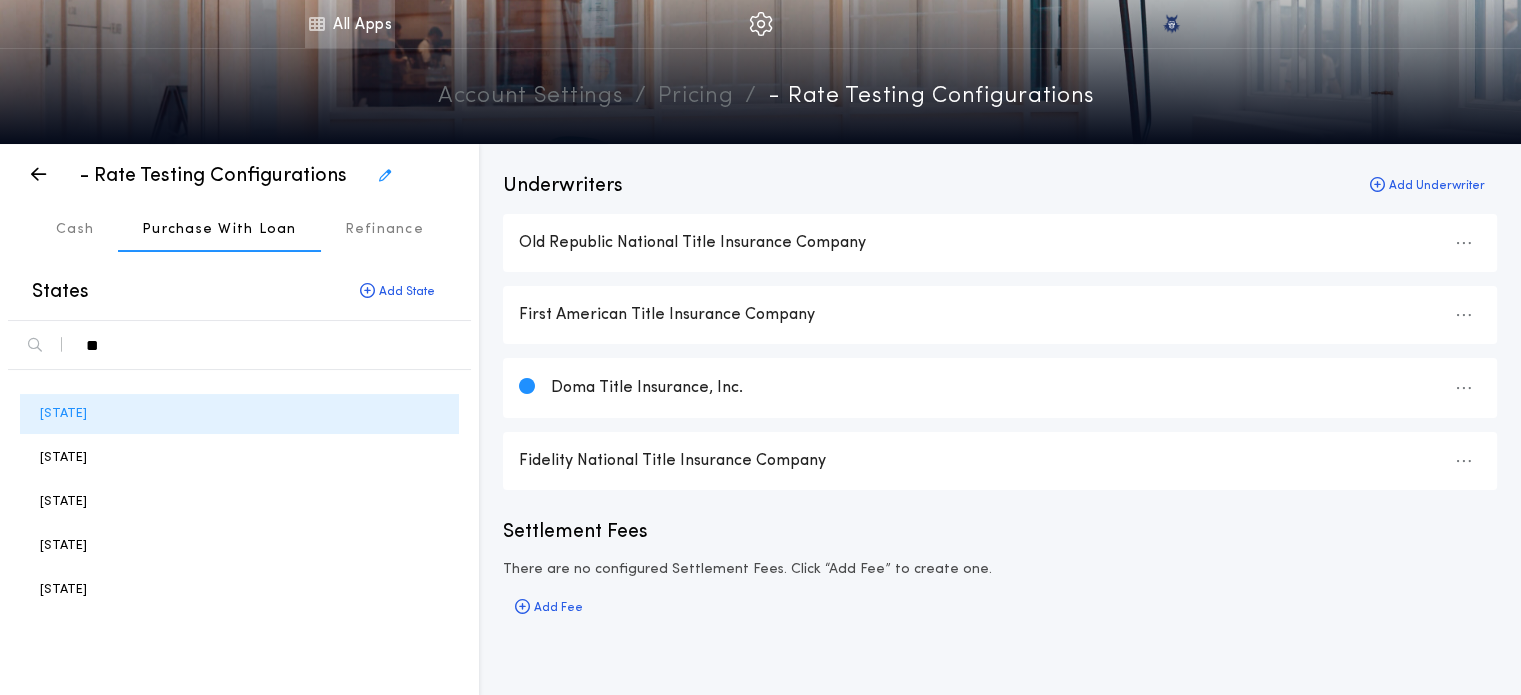 click on "All Apps" at bounding box center [350, 24] 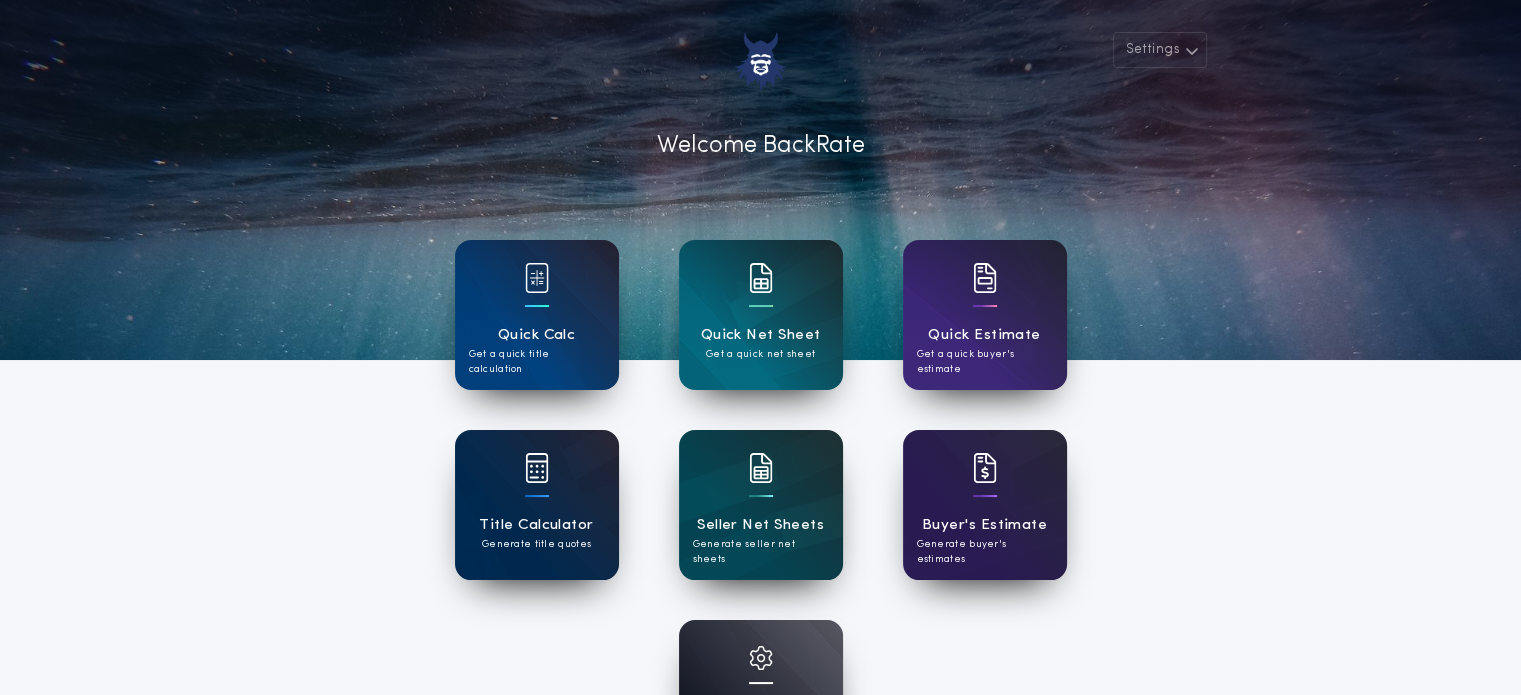 click on "Title Calculator Generate title quotes" at bounding box center (537, 505) 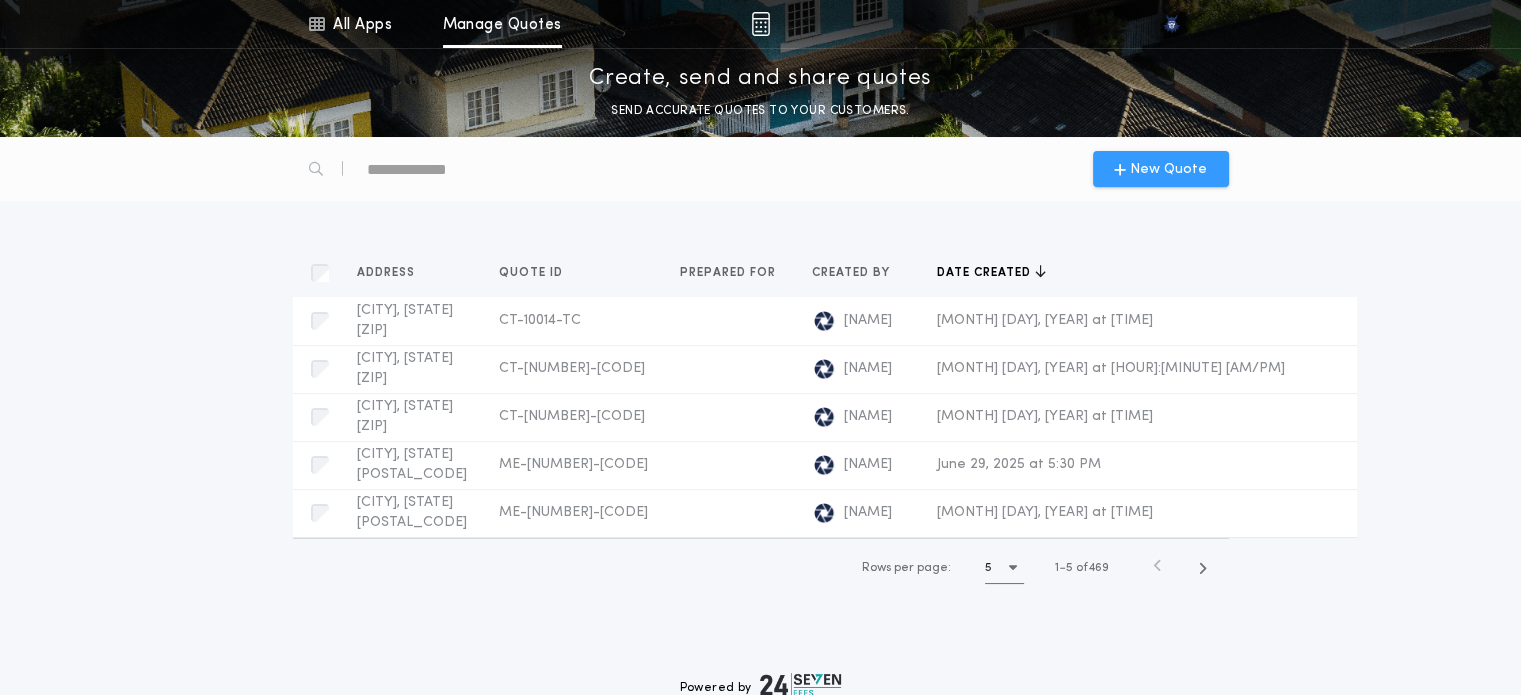 click on "New Quote" at bounding box center (1161, 169) 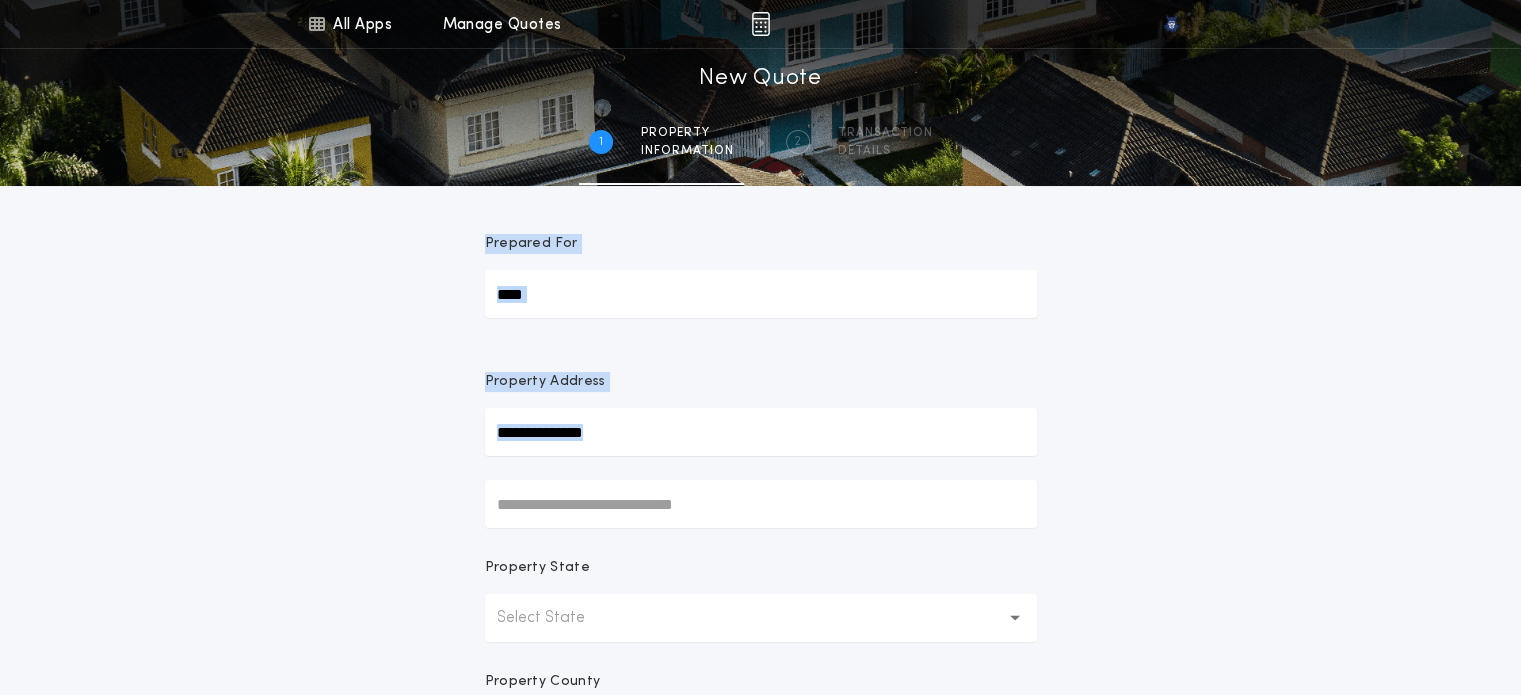 drag, startPoint x: 480, startPoint y: 249, endPoint x: 849, endPoint y: 536, distance: 467.47192 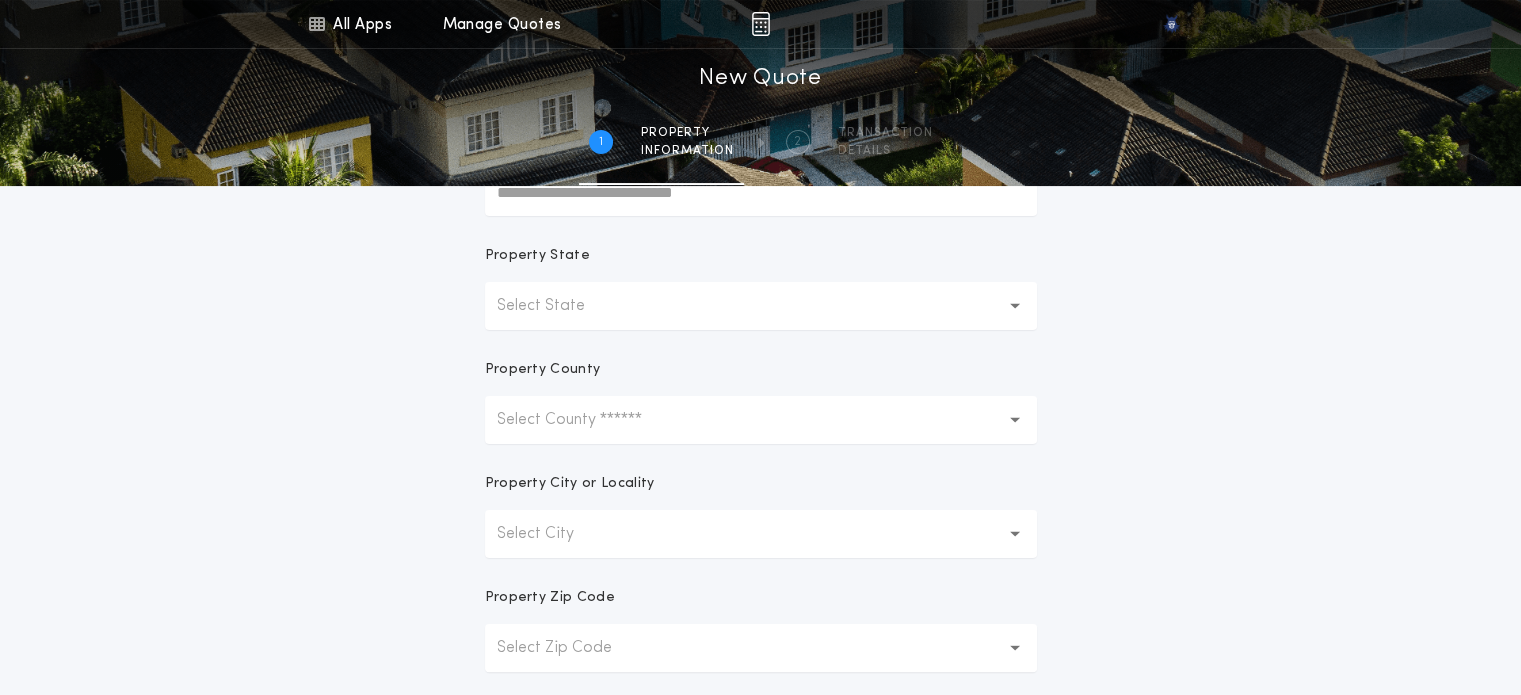 scroll, scrollTop: 313, scrollLeft: 0, axis: vertical 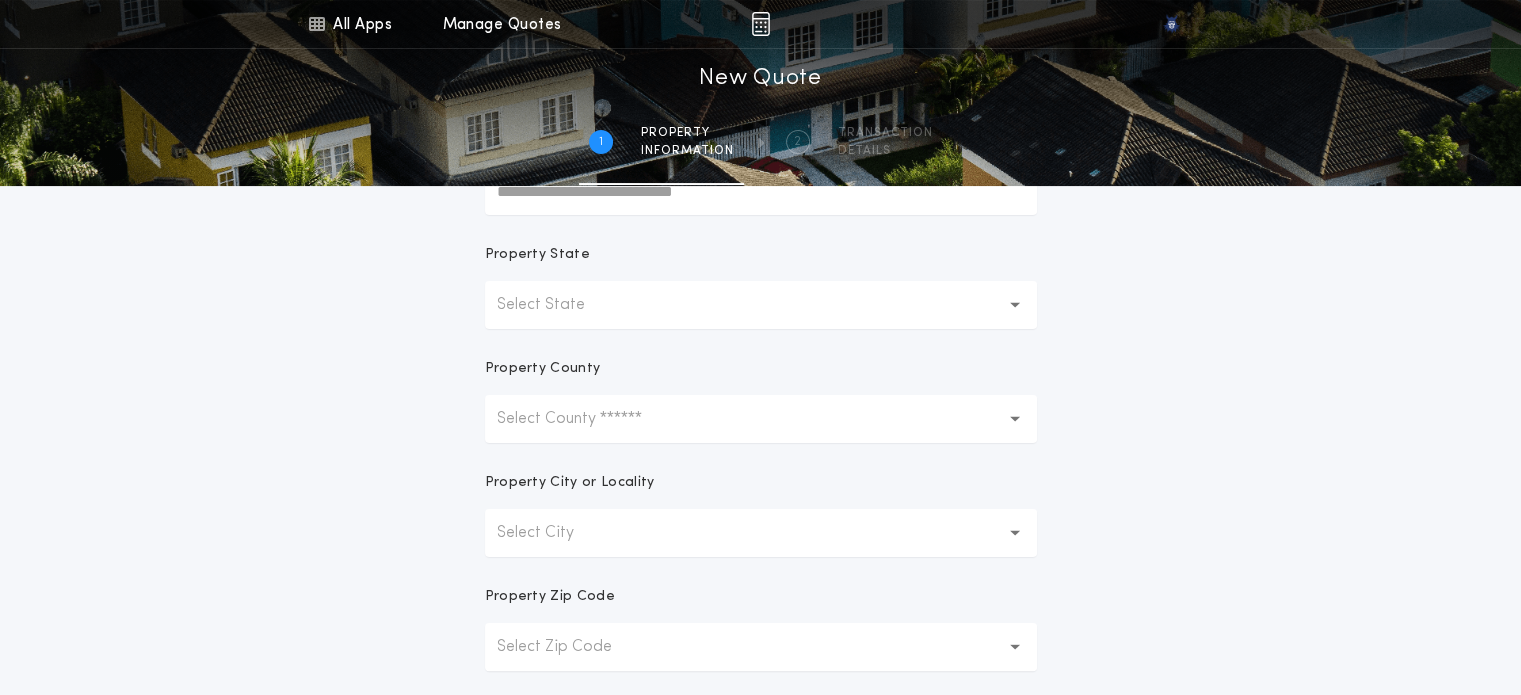 click on "Select State" at bounding box center [761, 305] 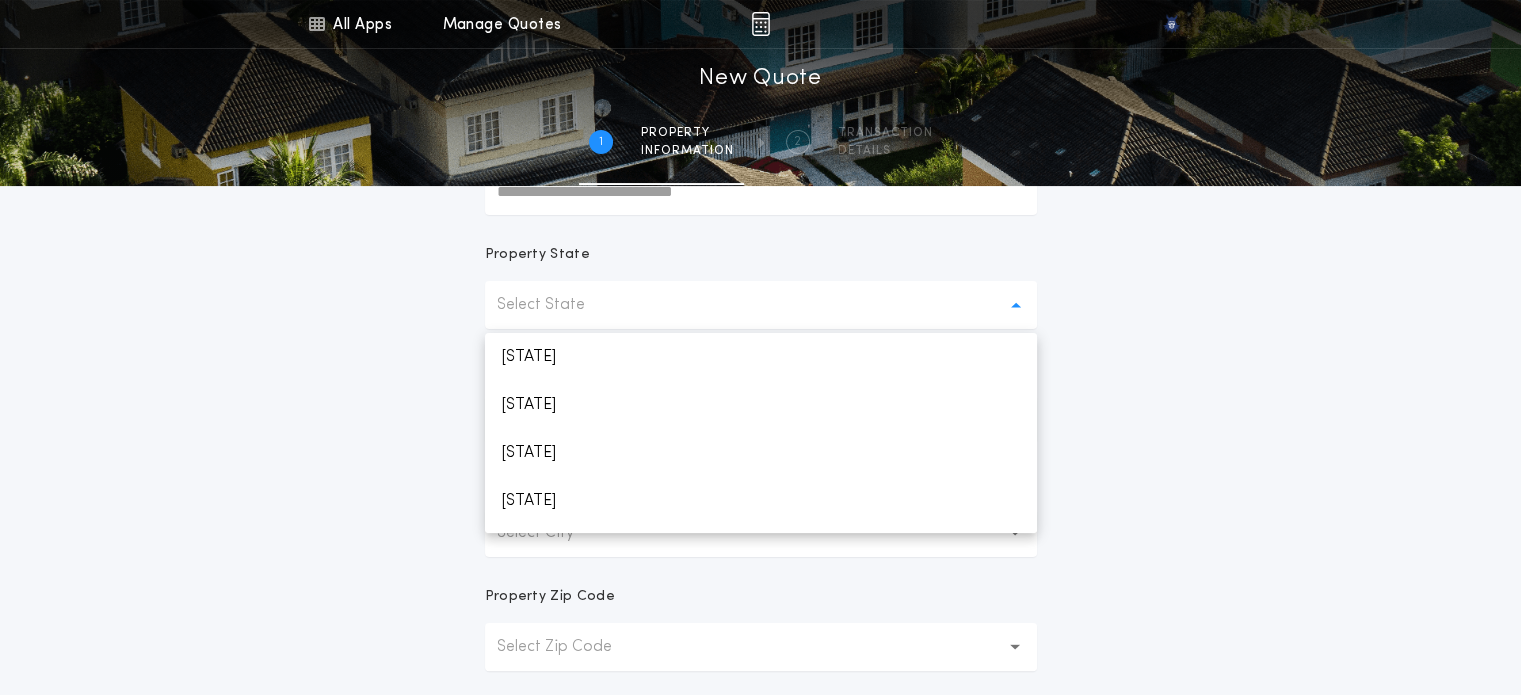 scroll, scrollTop: 760, scrollLeft: 0, axis: vertical 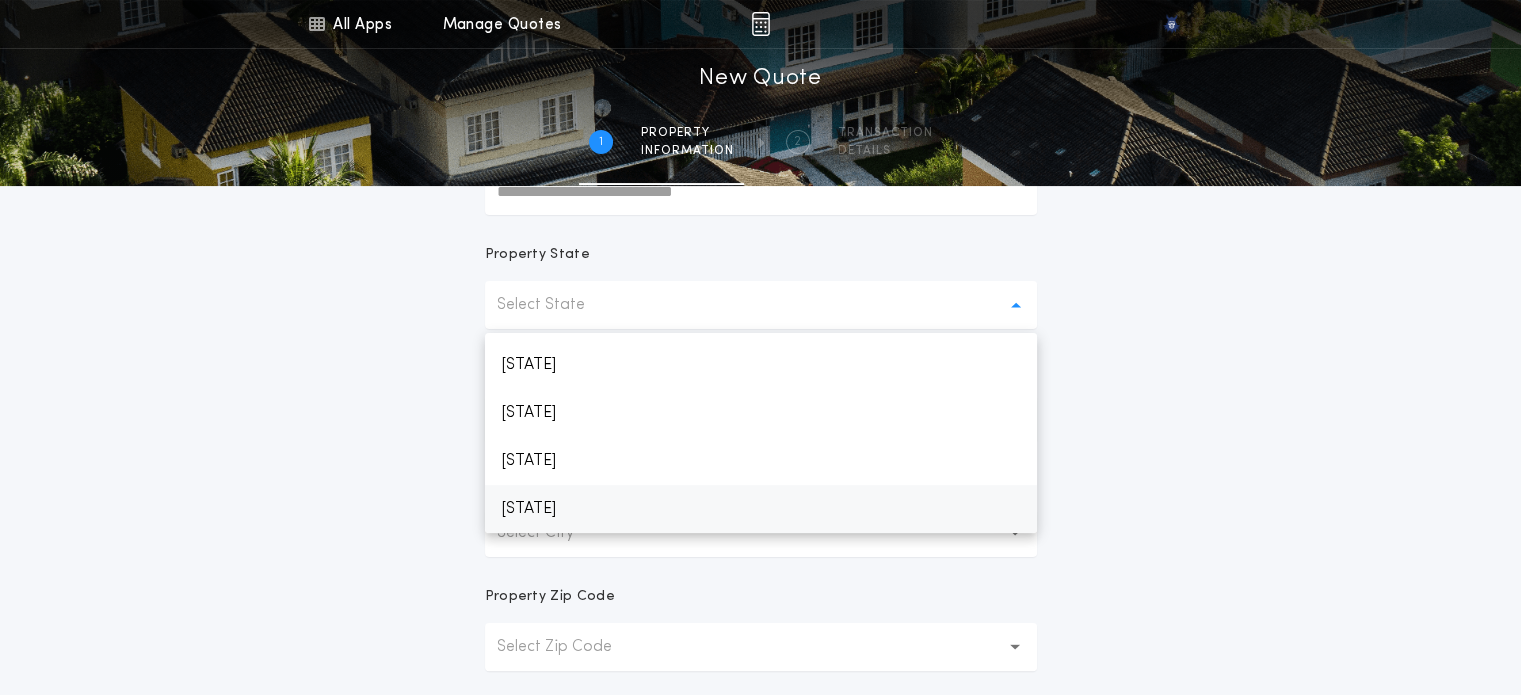 click on "[STATE]" at bounding box center (761, 509) 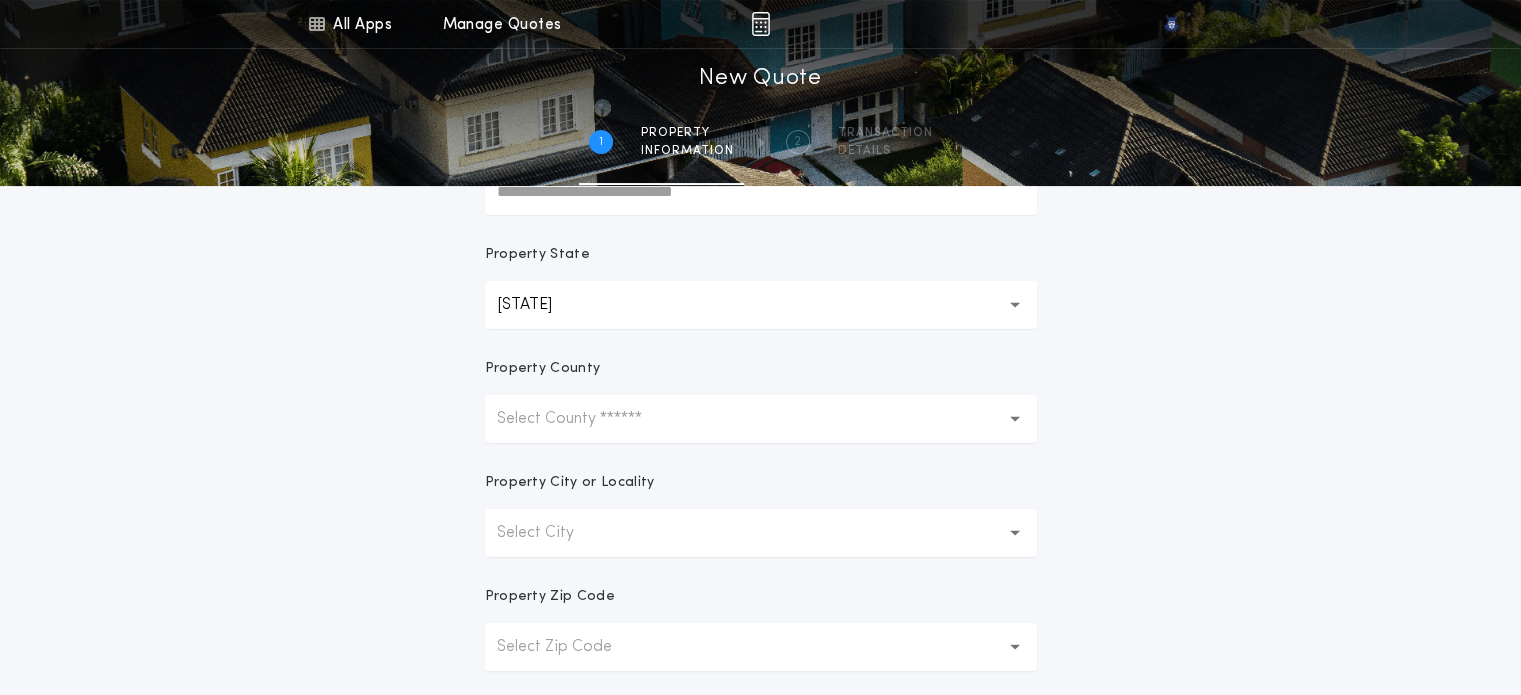 click on "[STATE]" at bounding box center (540, 305) 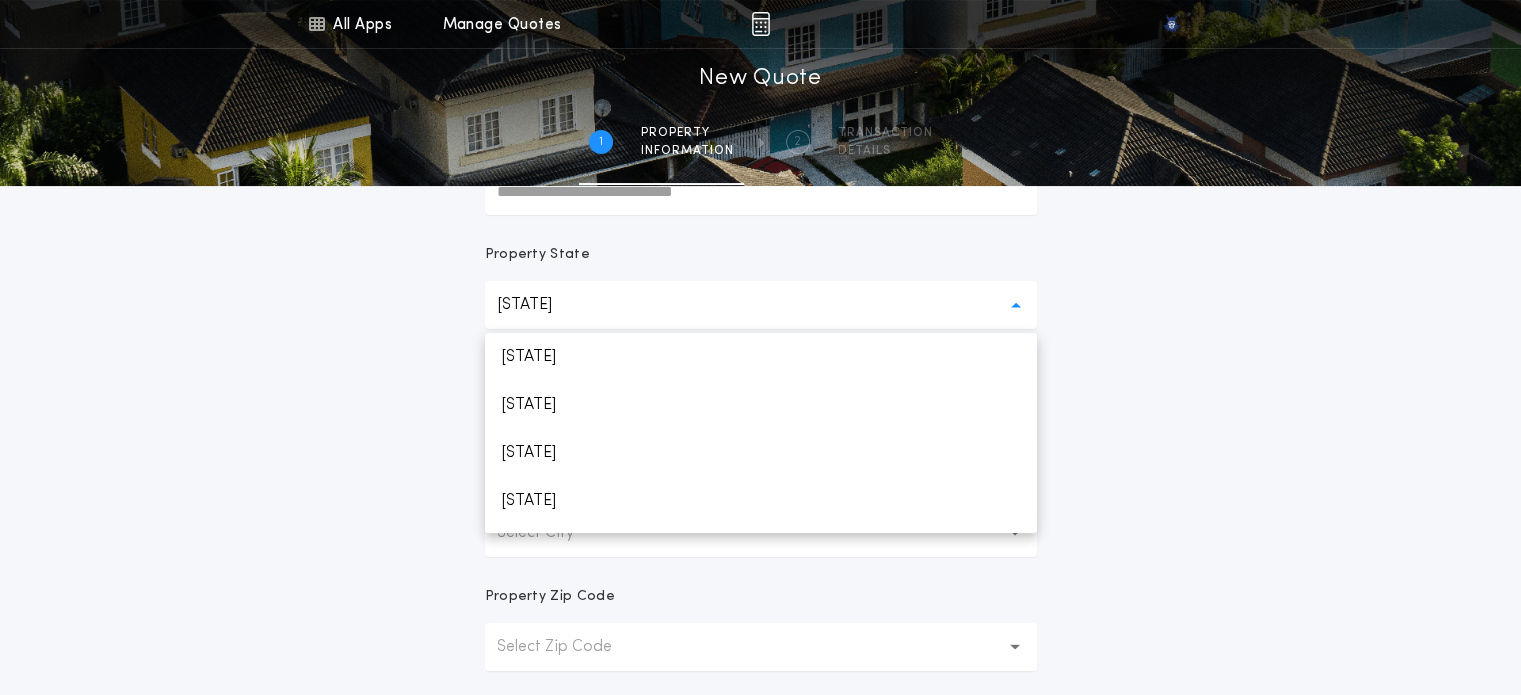 scroll, scrollTop: 760, scrollLeft: 0, axis: vertical 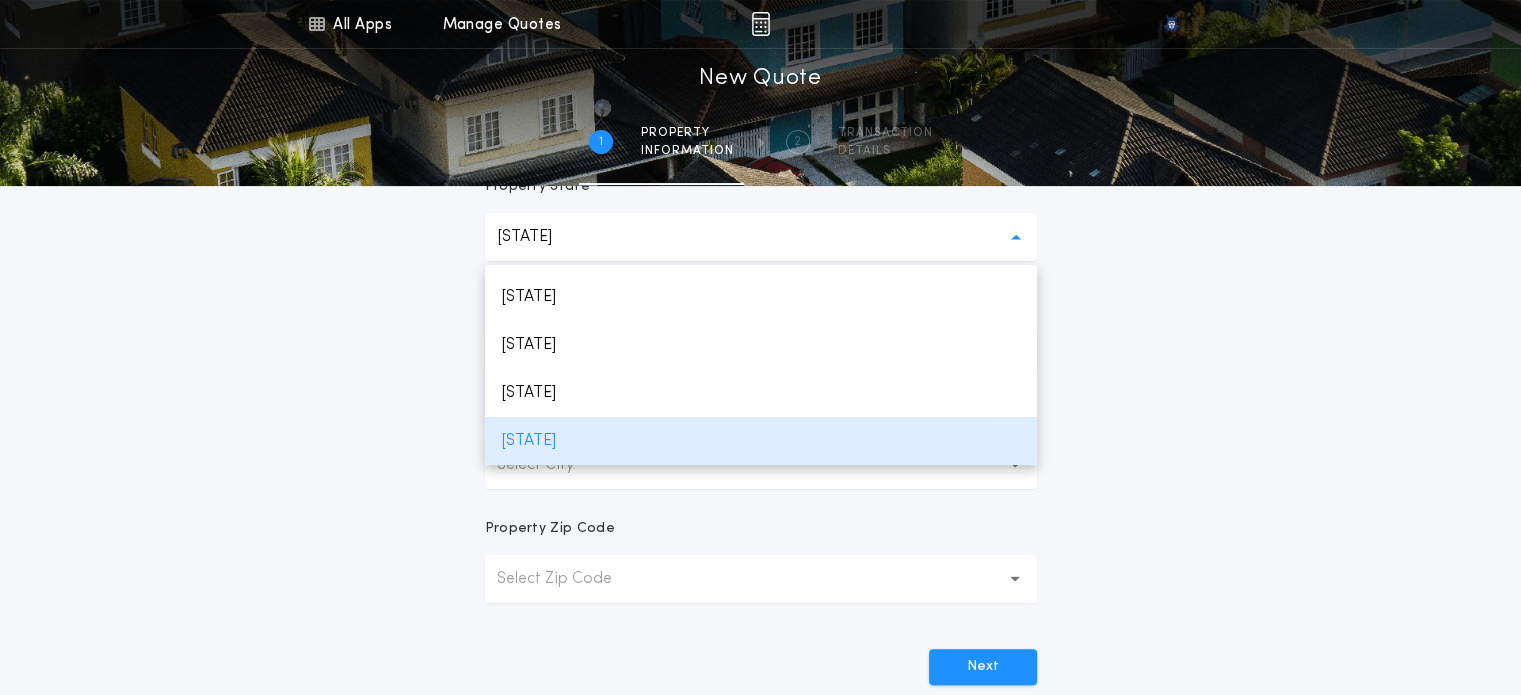 click on "Property Address Property State Michigan ** Alabama Alaska Arizona Arkansas California Colorado Connecticut Delaware Georgia Hawaii Illinois Indiana Kansas Kentucky Louisiana Maine Maryland Massachusetts Michigan Minnesota Mississippi Missouri Montana Nebraska Nevada New Hampshire New Mexico New York North Carolina North Dakota Ohio Pennsylvania Rhode Island South Carolina South Dakota Tennessee Texas Utah Vermont Virginia Washington West Virginia Wisconsin Wyoming Property County Select County Property City or Locality Select City Property Zip Code Select Zip Code Next" at bounding box center [760, 190] 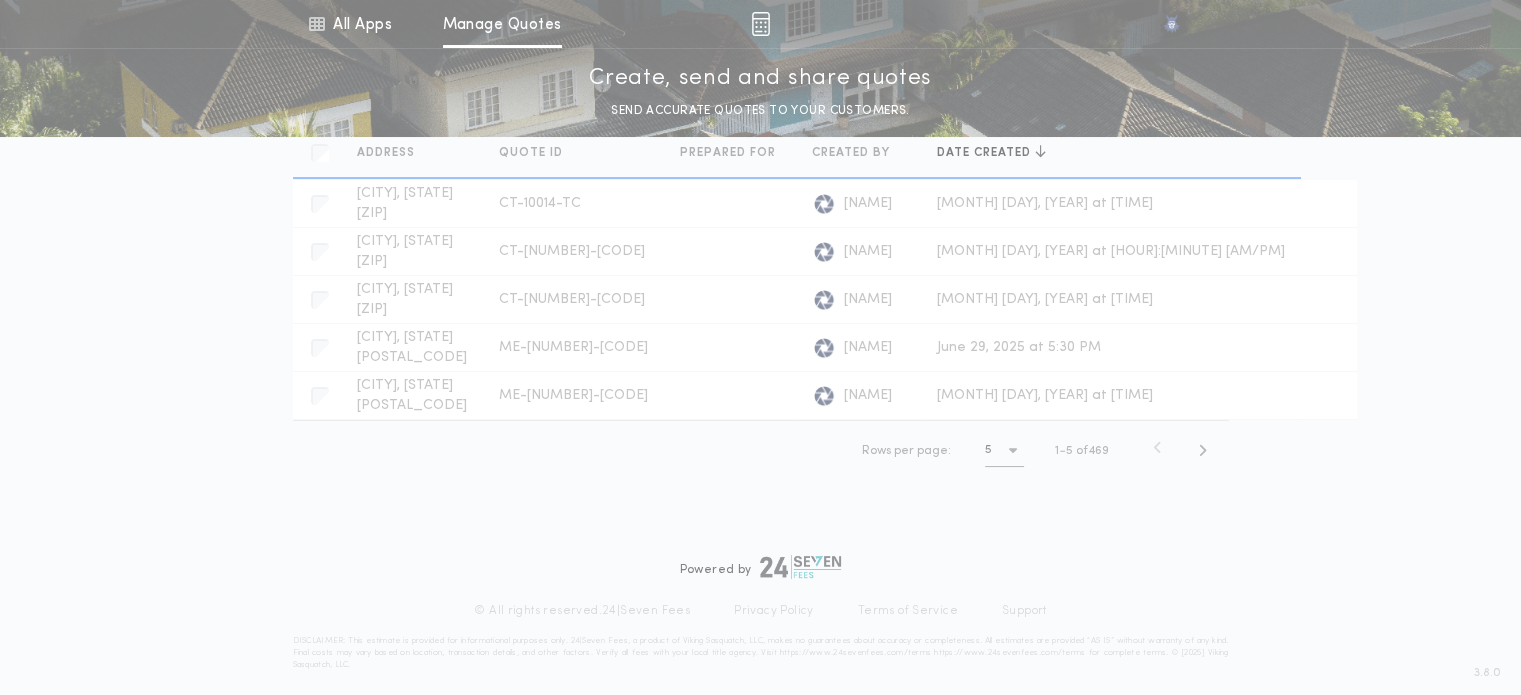 scroll, scrollTop: 0, scrollLeft: 0, axis: both 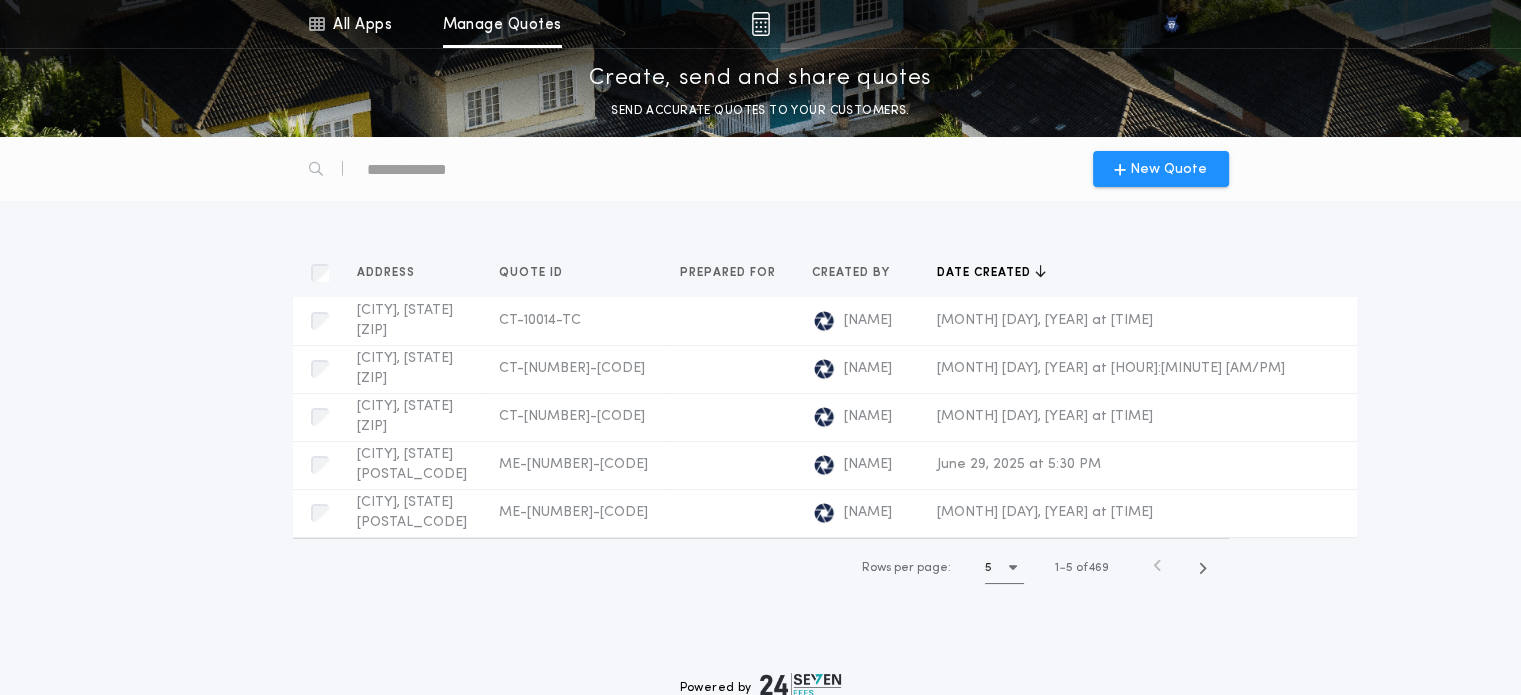 click on "New Quote" at bounding box center [761, 169] 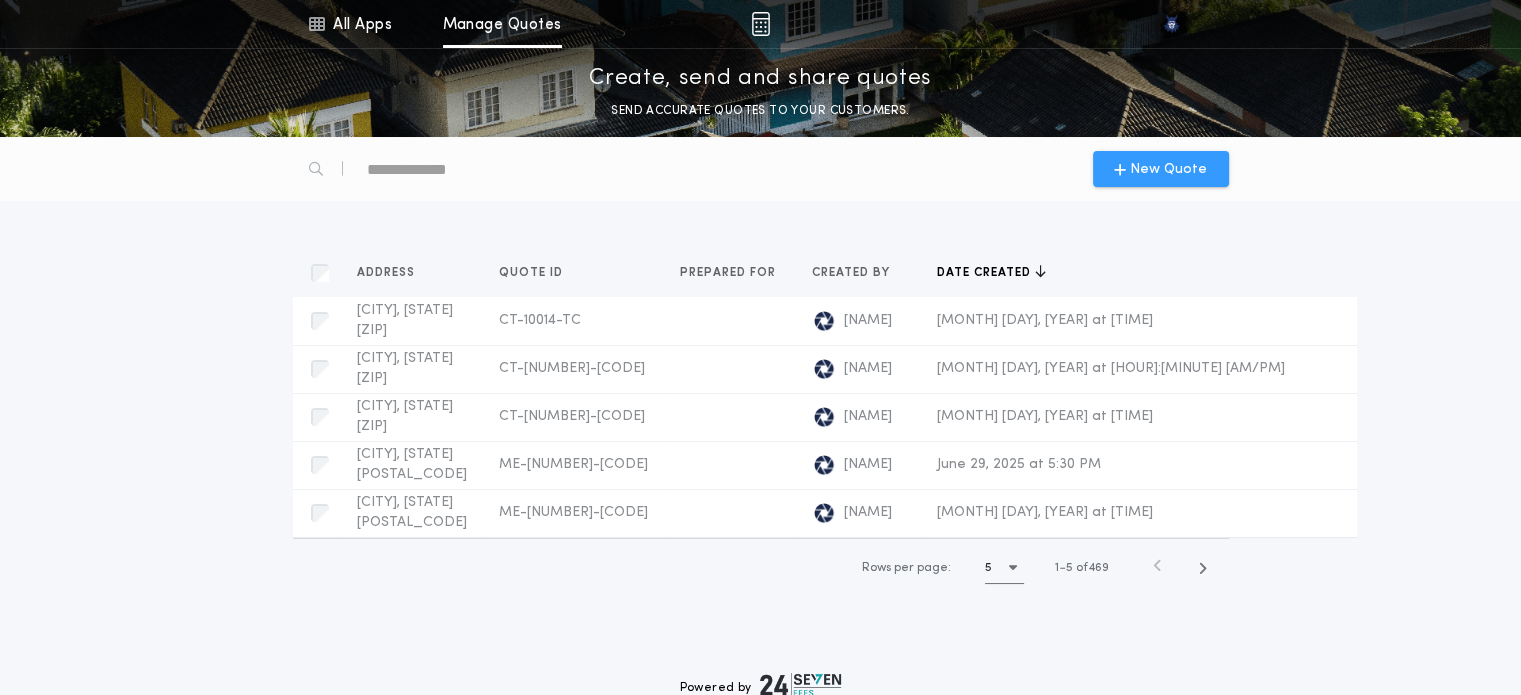 click on "New Quote" at bounding box center [1168, 169] 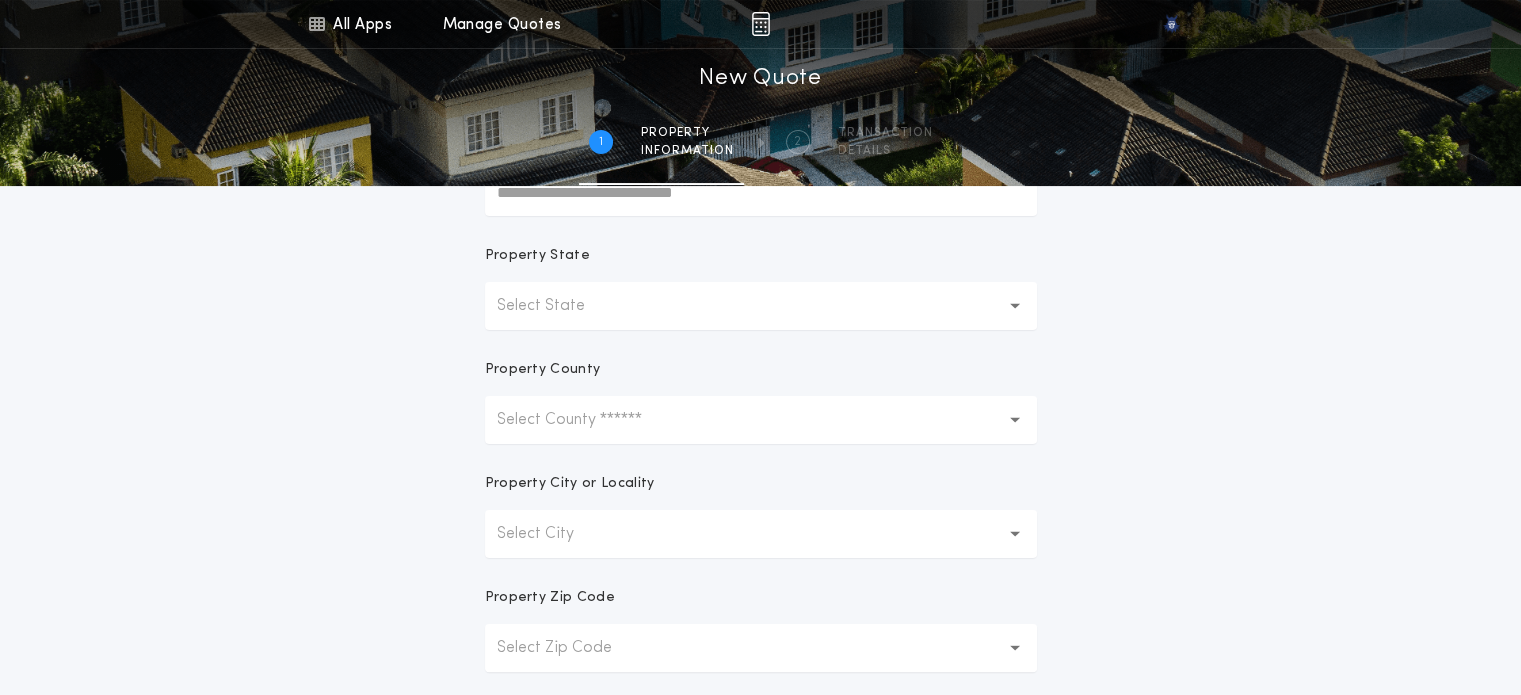 scroll, scrollTop: 335, scrollLeft: 0, axis: vertical 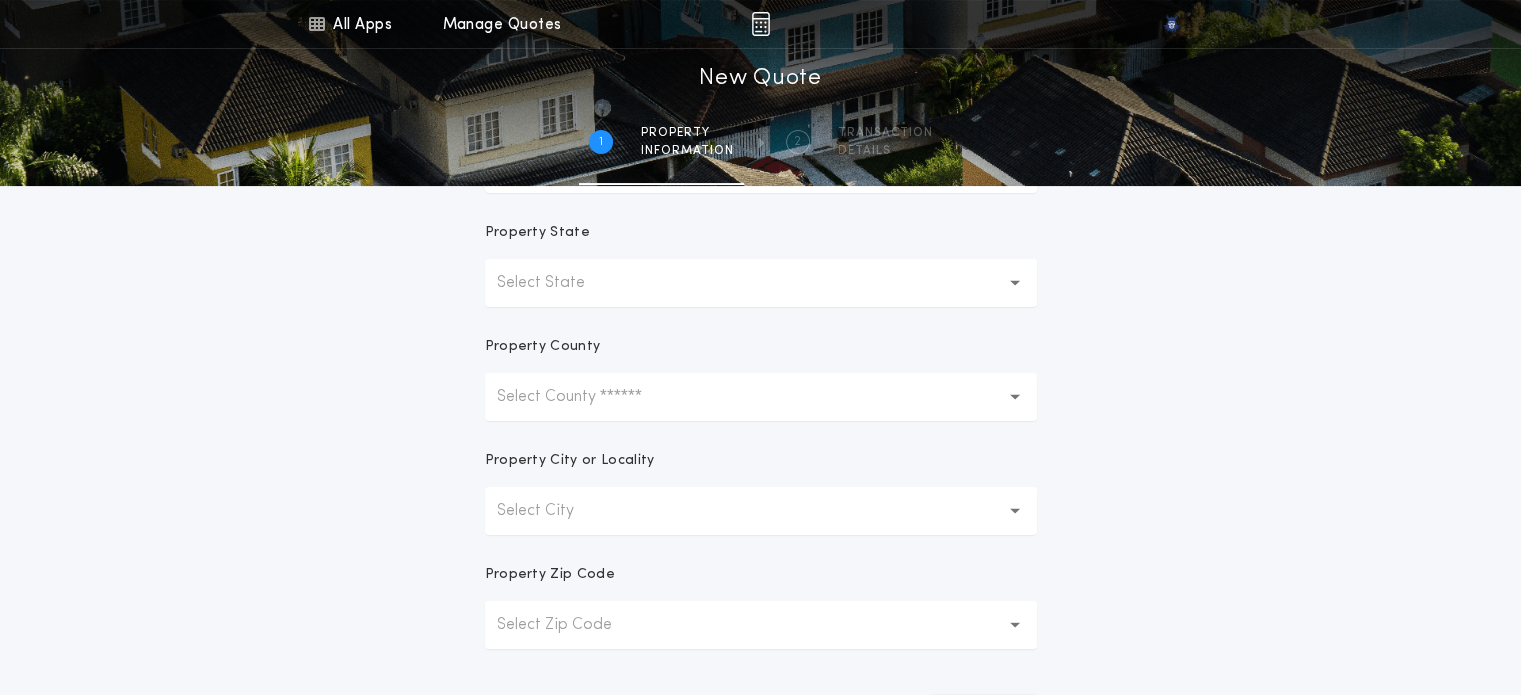 click on "Select County ******" at bounding box center (585, 397) 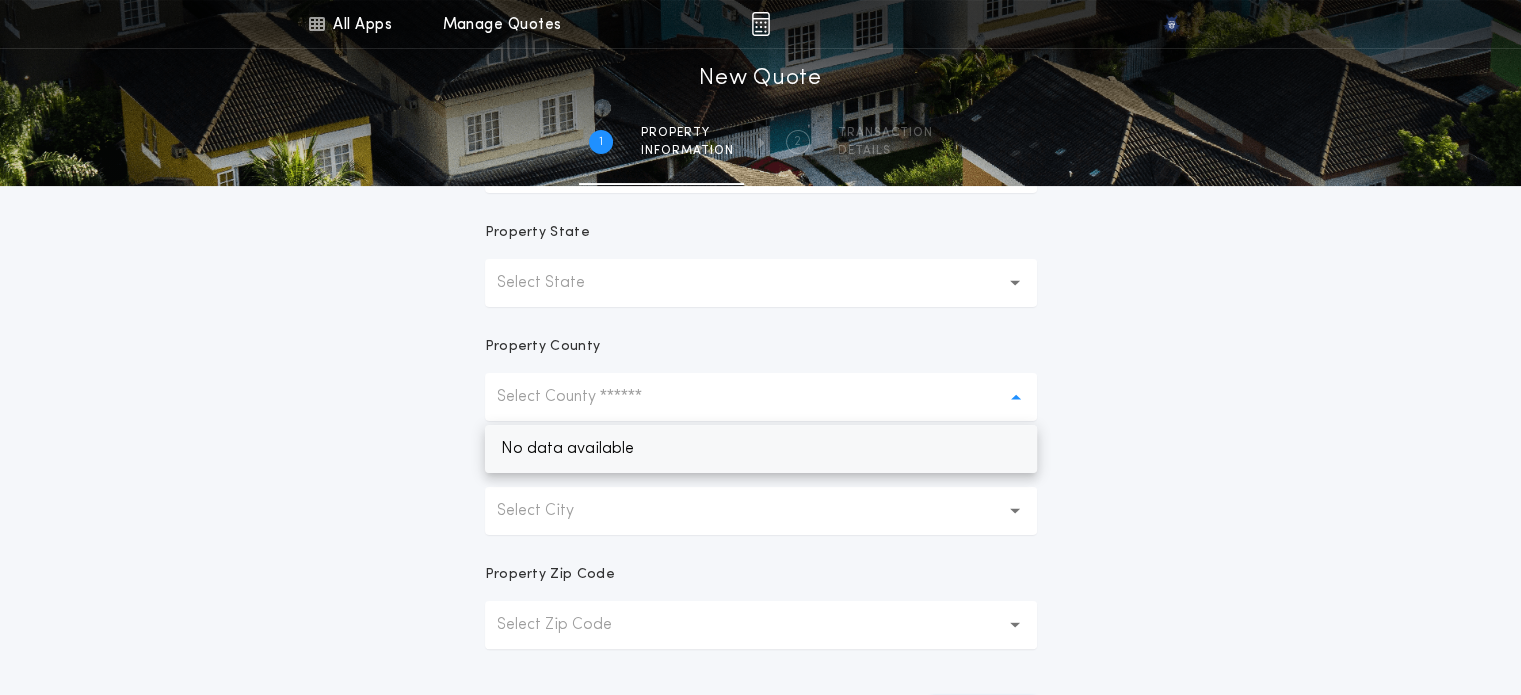 click on "No data available" at bounding box center (761, 449) 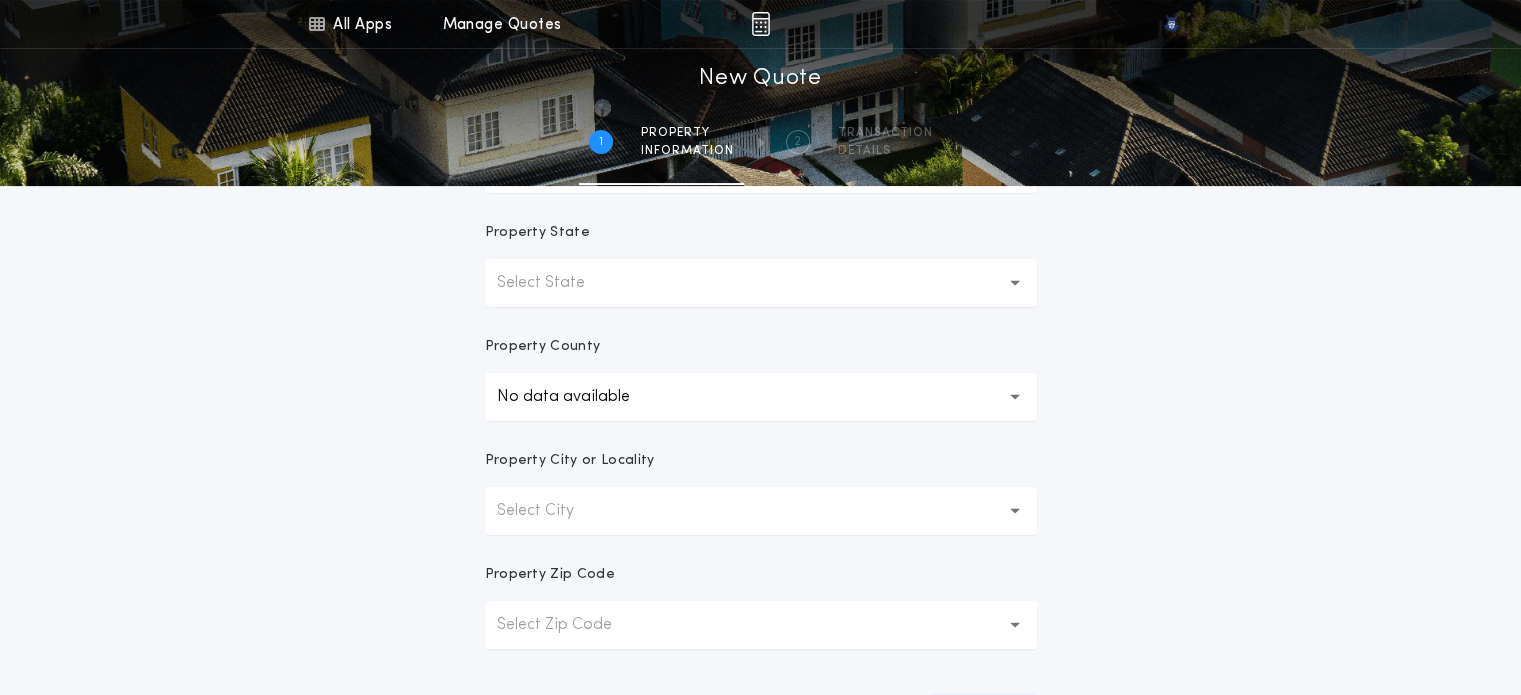 click on "Select City" at bounding box center (551, 511) 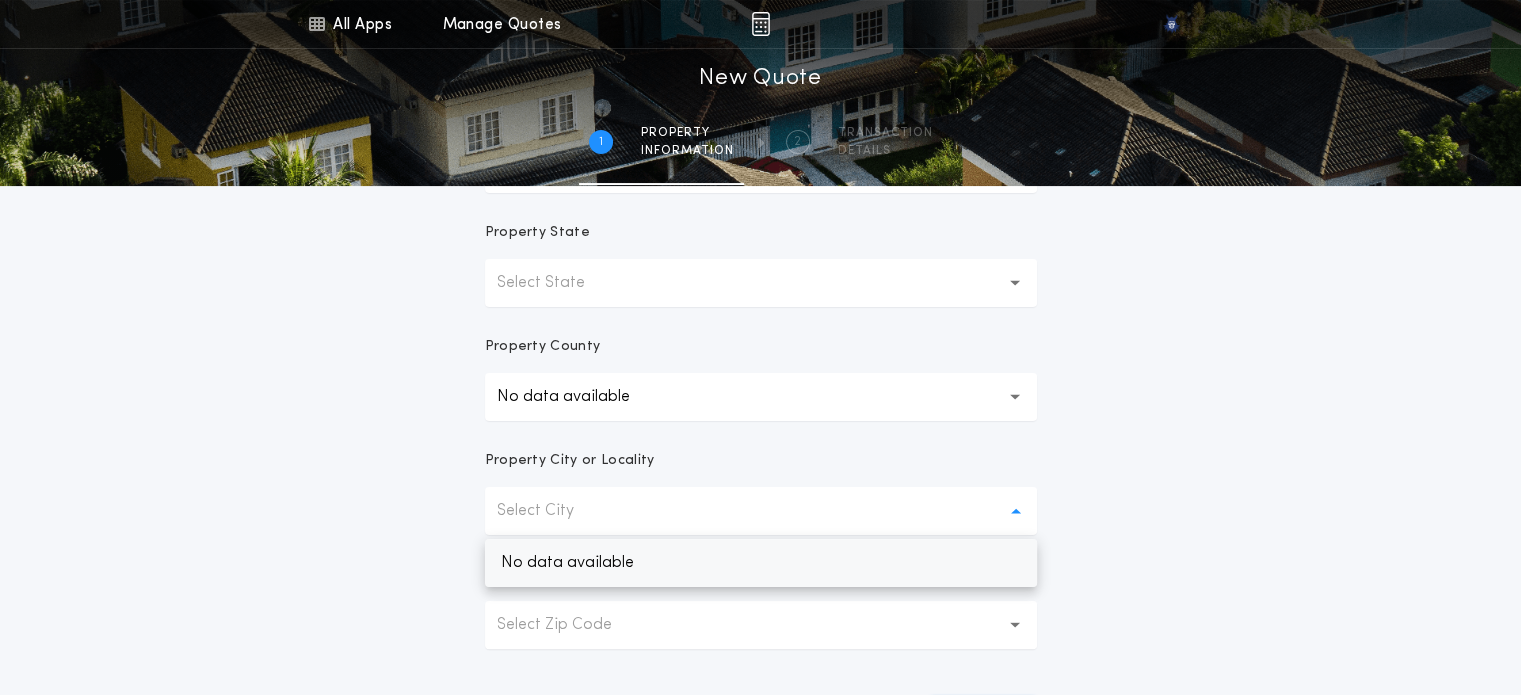 click on "No data available" at bounding box center [761, 563] 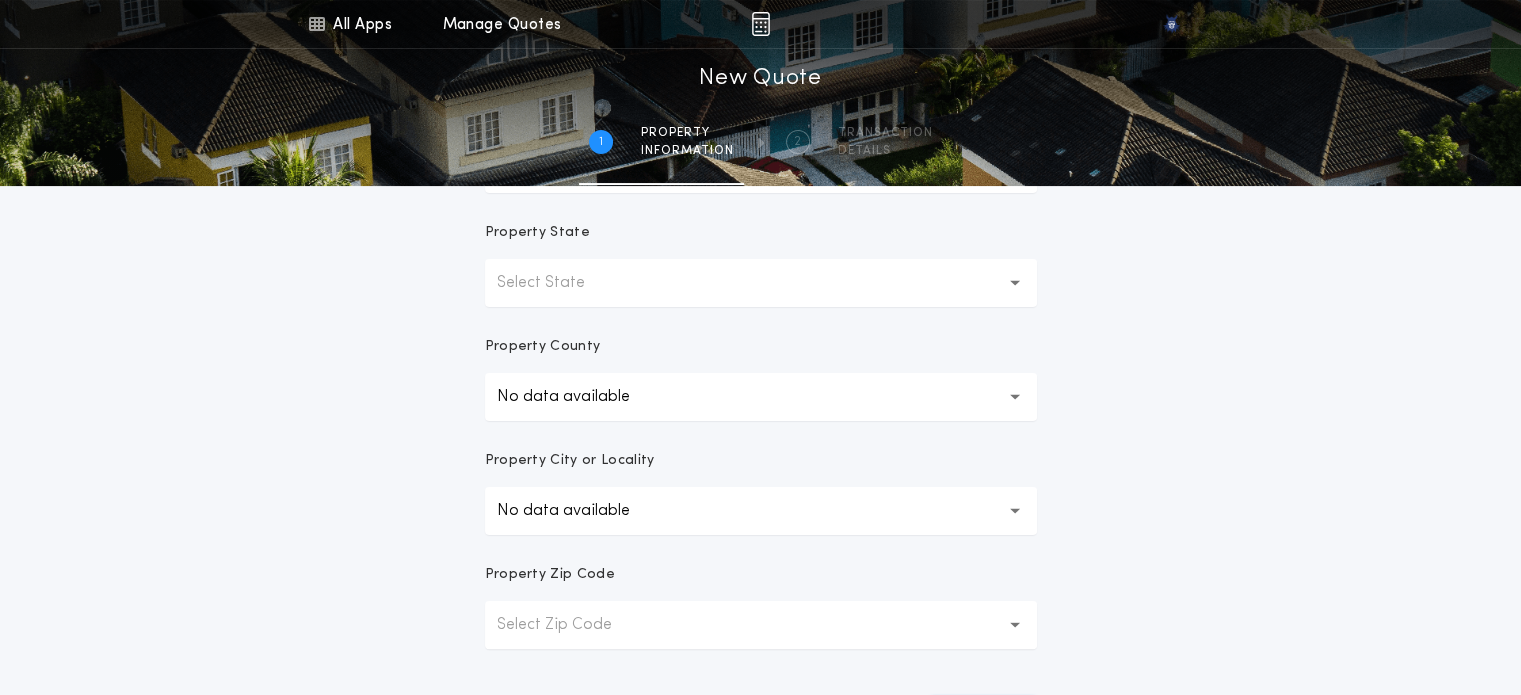 click on "Select Zip Code" at bounding box center (761, 625) 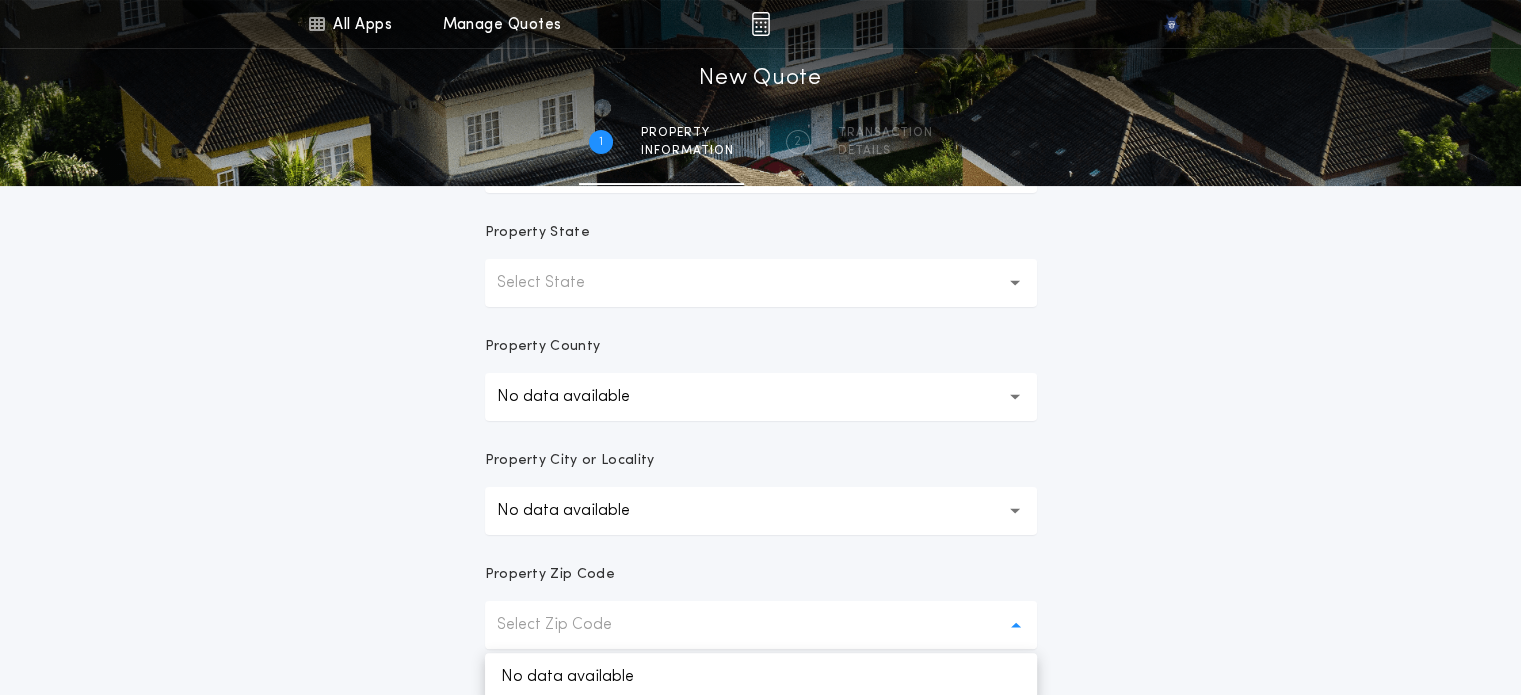click on "Select State" at bounding box center [557, 283] 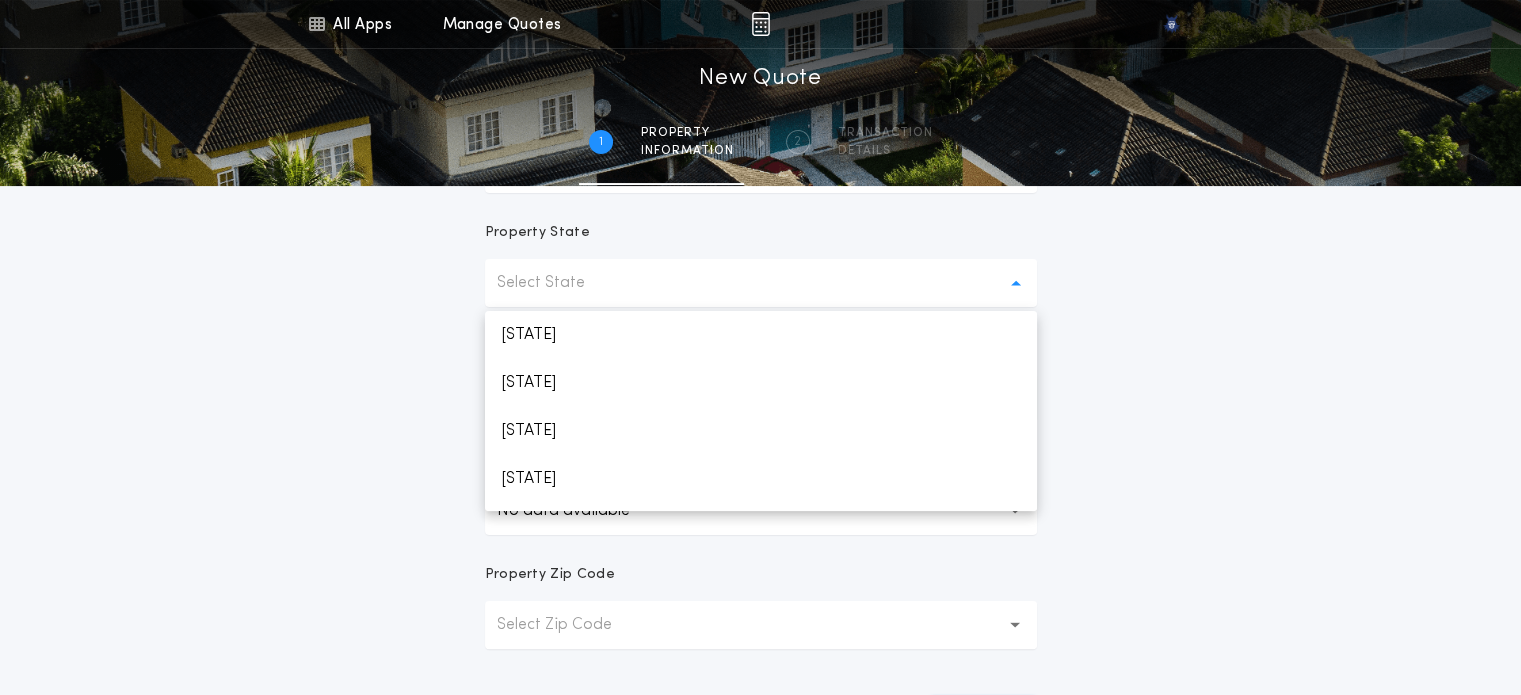 scroll, scrollTop: 760, scrollLeft: 0, axis: vertical 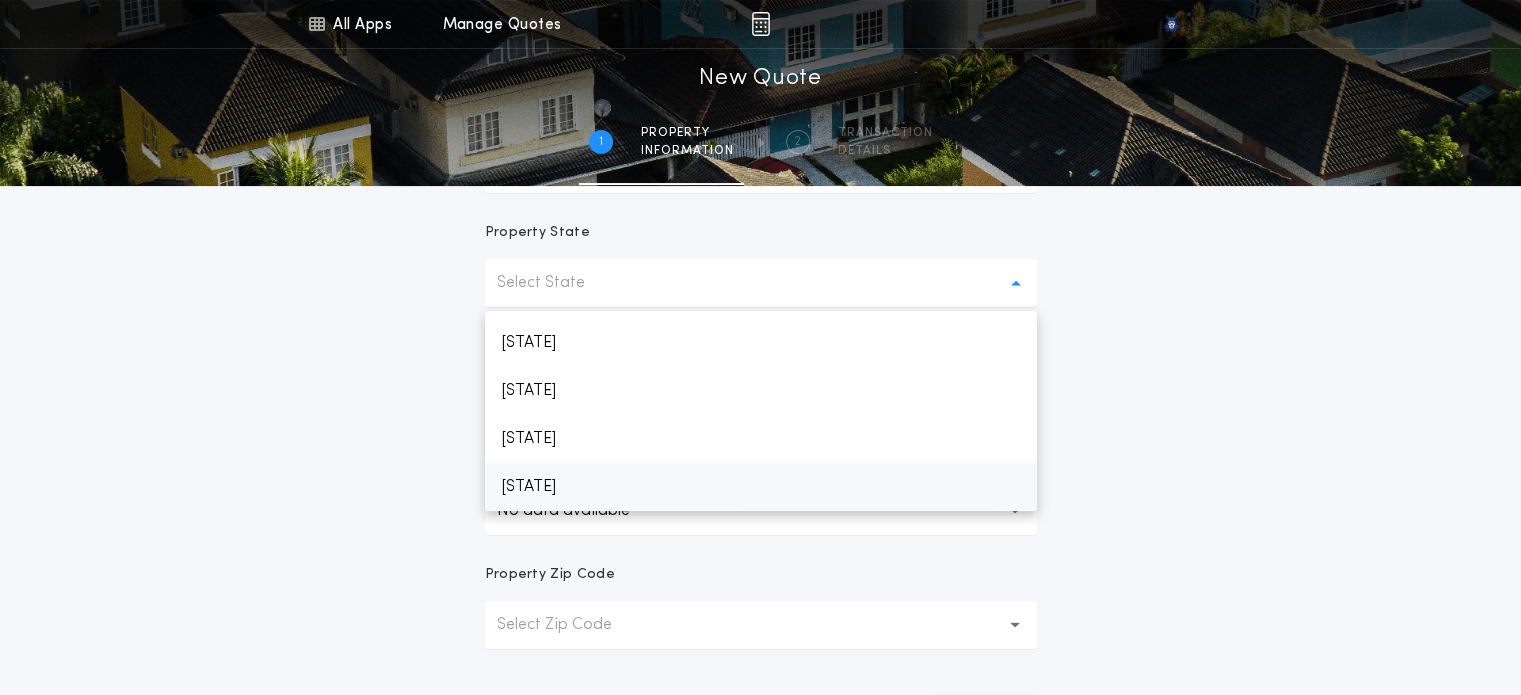 click on "[STATE]" at bounding box center (761, 487) 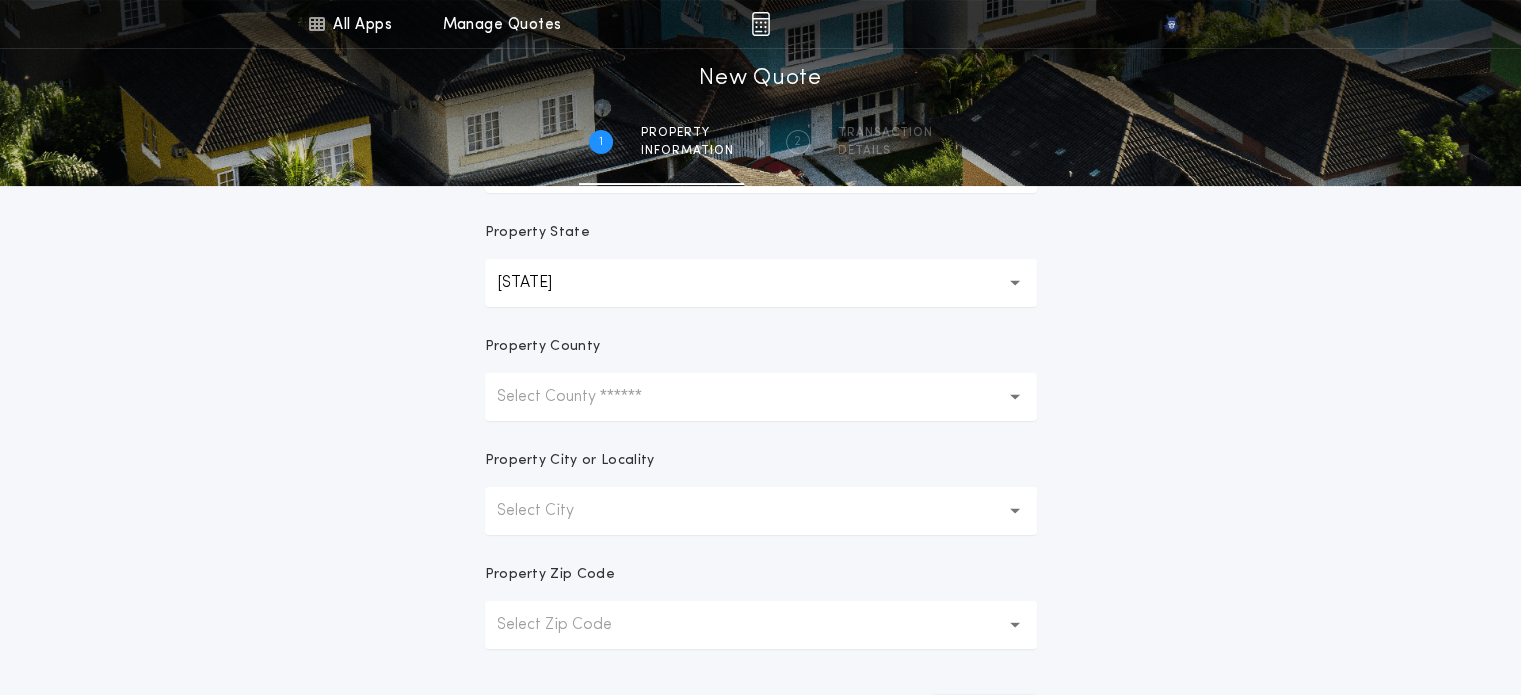 click on "Select County ******" at bounding box center (585, 397) 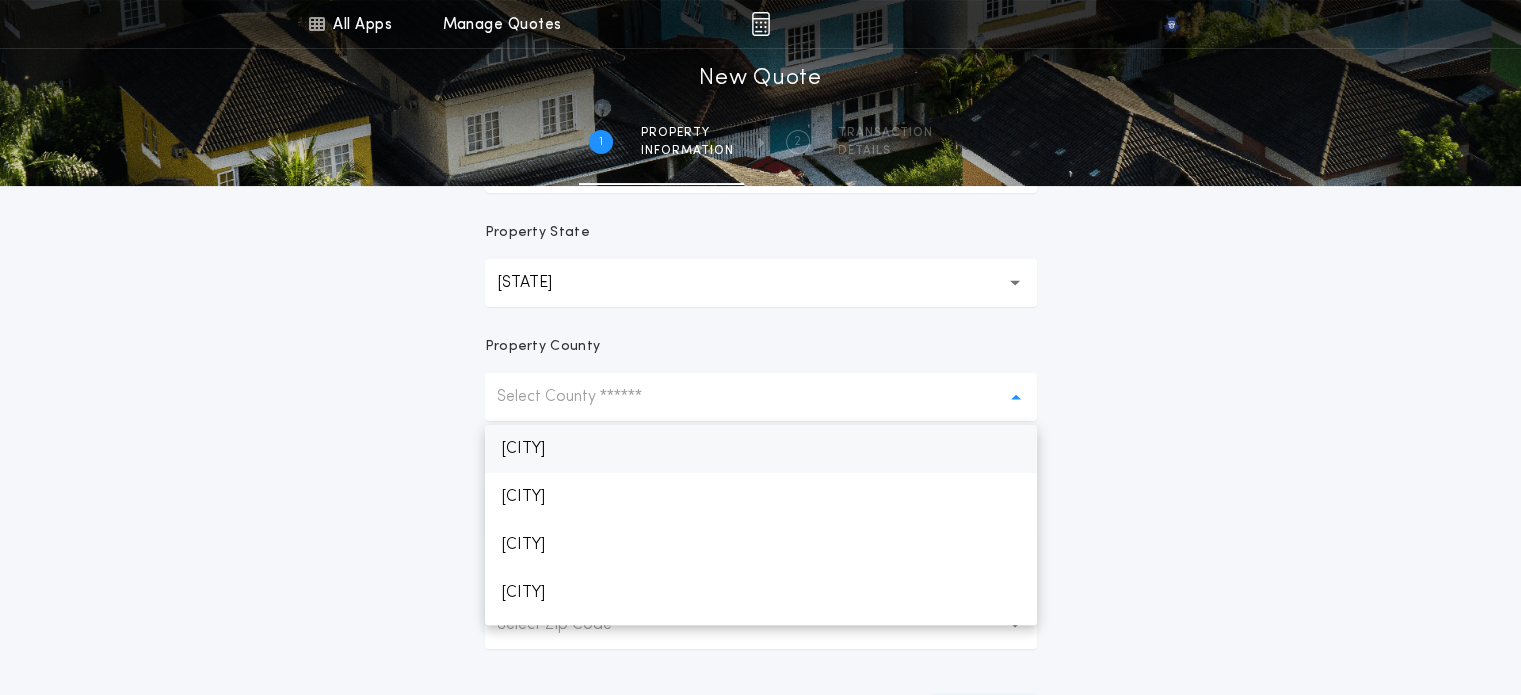 click on "[CITY]" at bounding box center [761, 449] 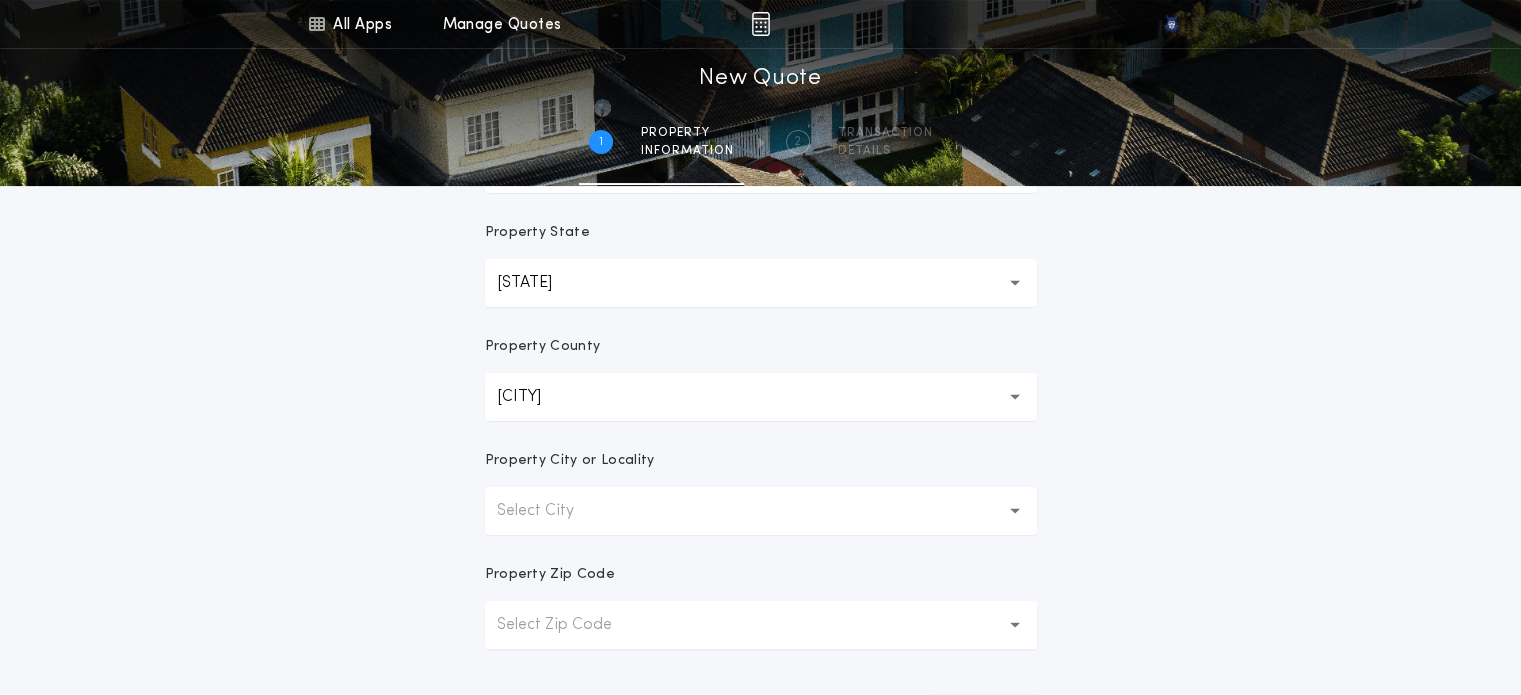 click on "[CITY]" at bounding box center [535, 397] 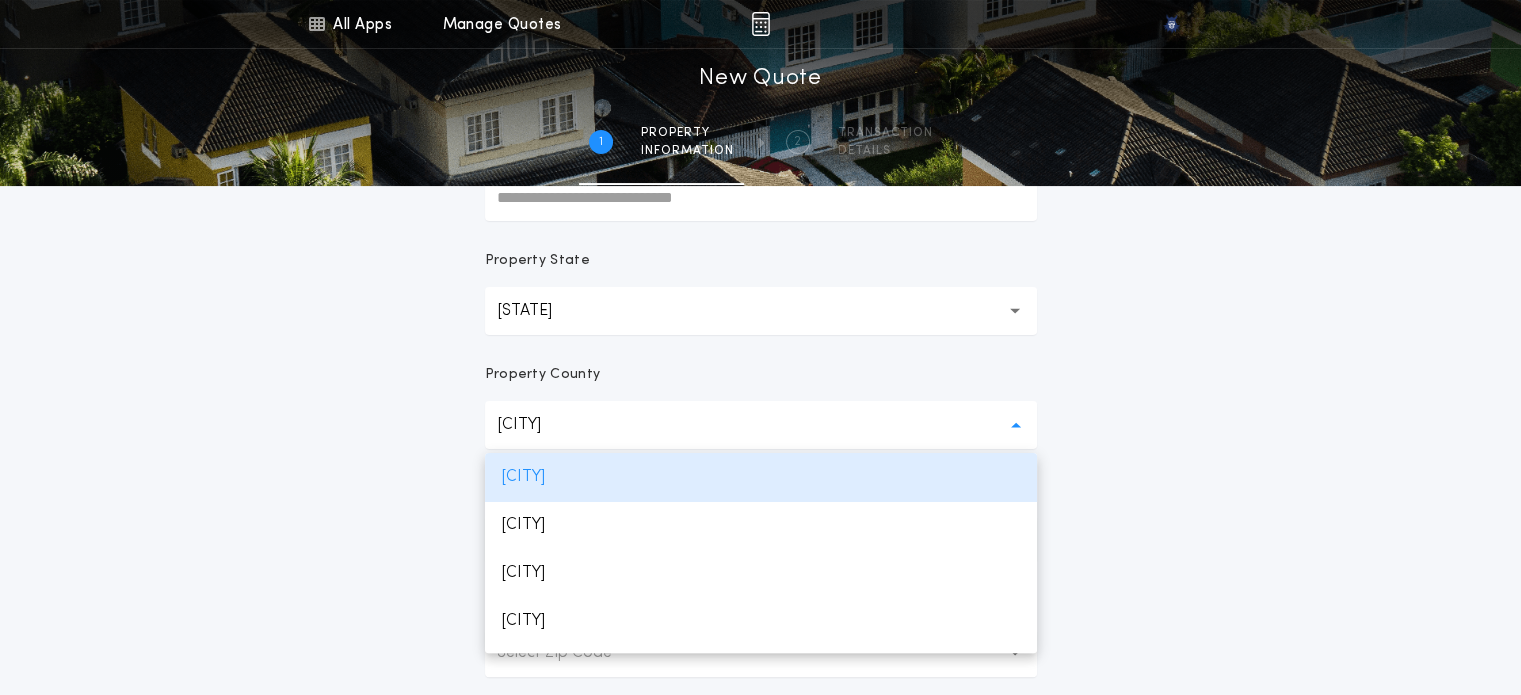 scroll, scrollTop: 308, scrollLeft: 0, axis: vertical 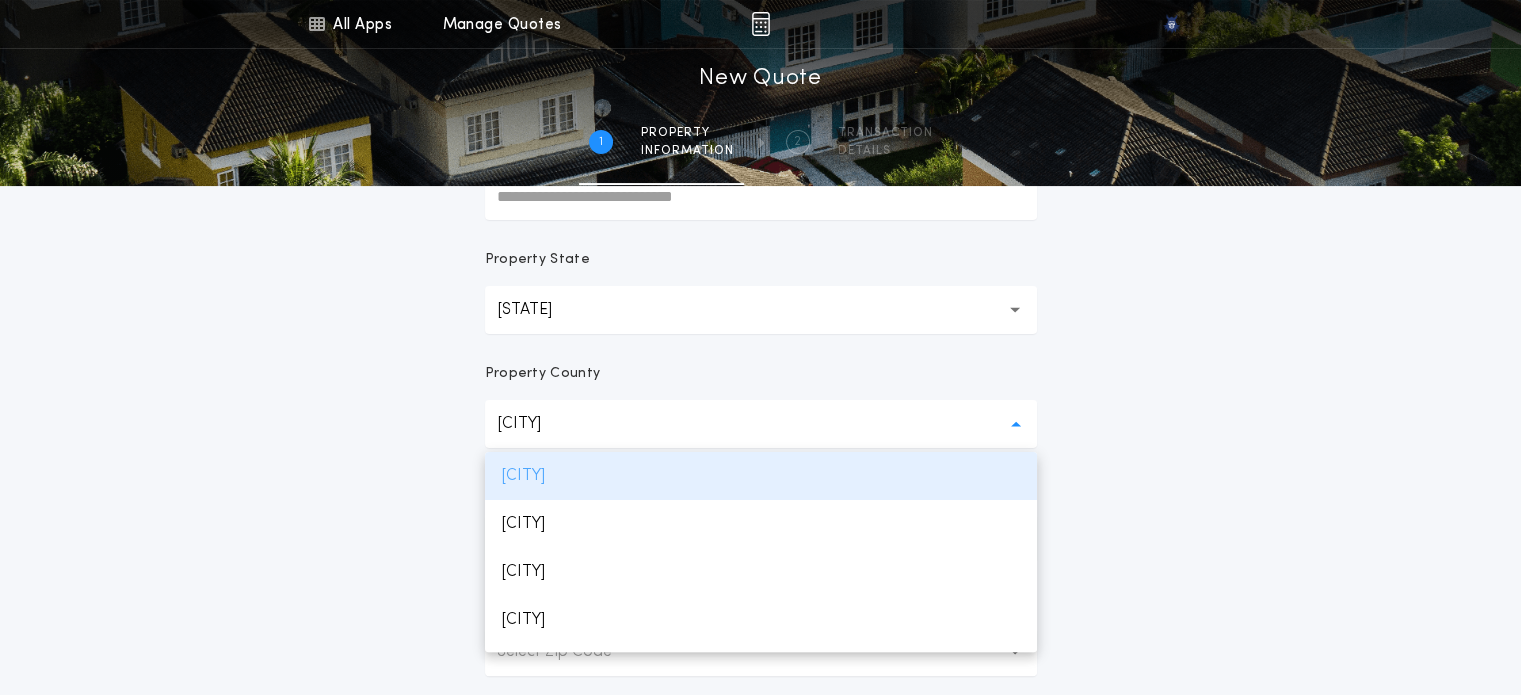 click on "[CITY]" at bounding box center [761, 476] 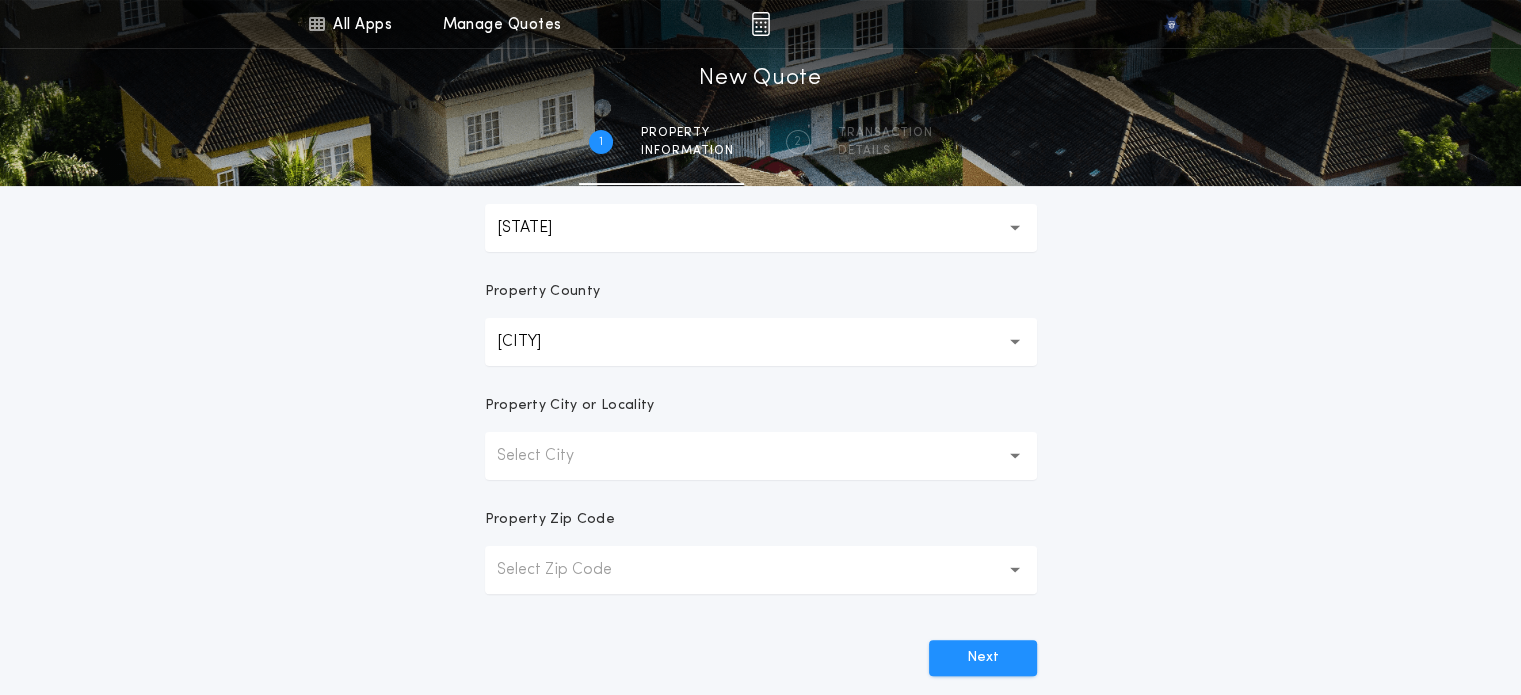 scroll, scrollTop: 392, scrollLeft: 0, axis: vertical 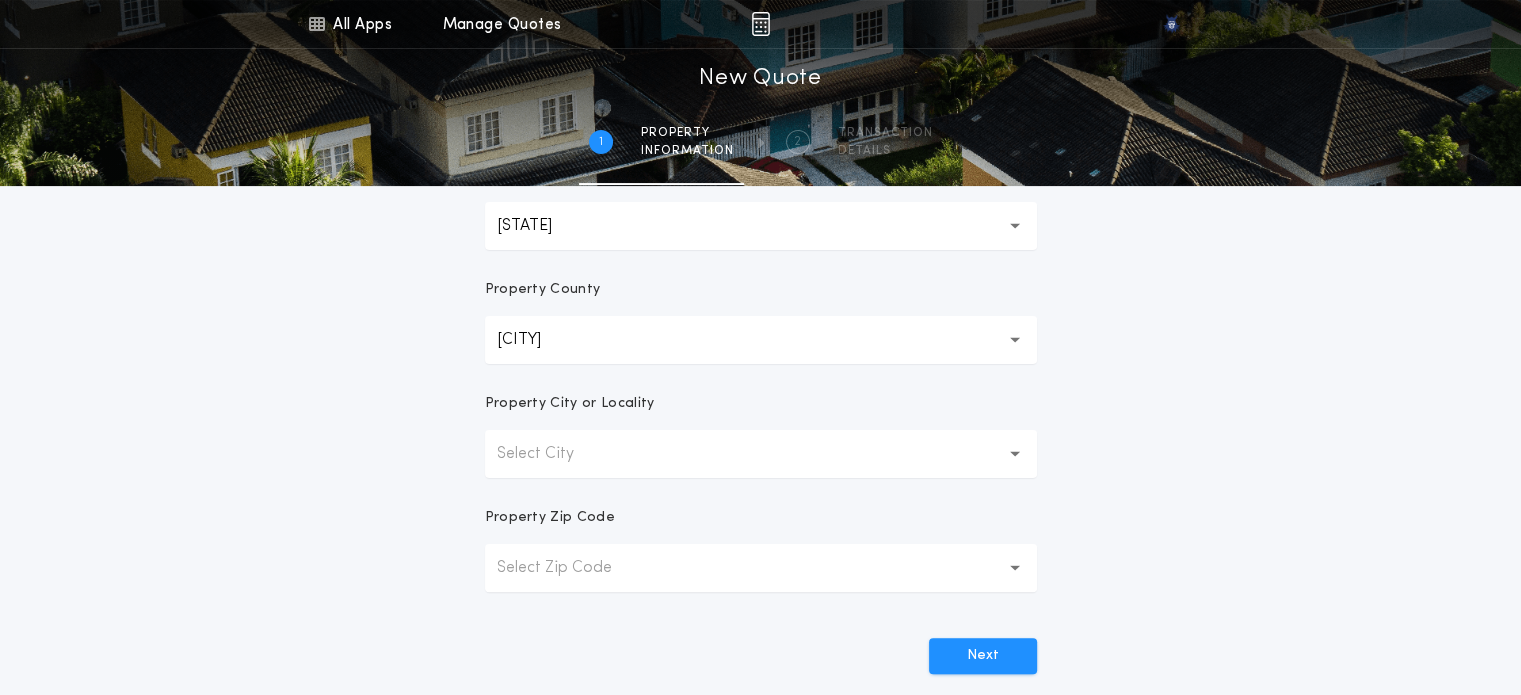 click on "[CITY] ******" at bounding box center [761, 340] 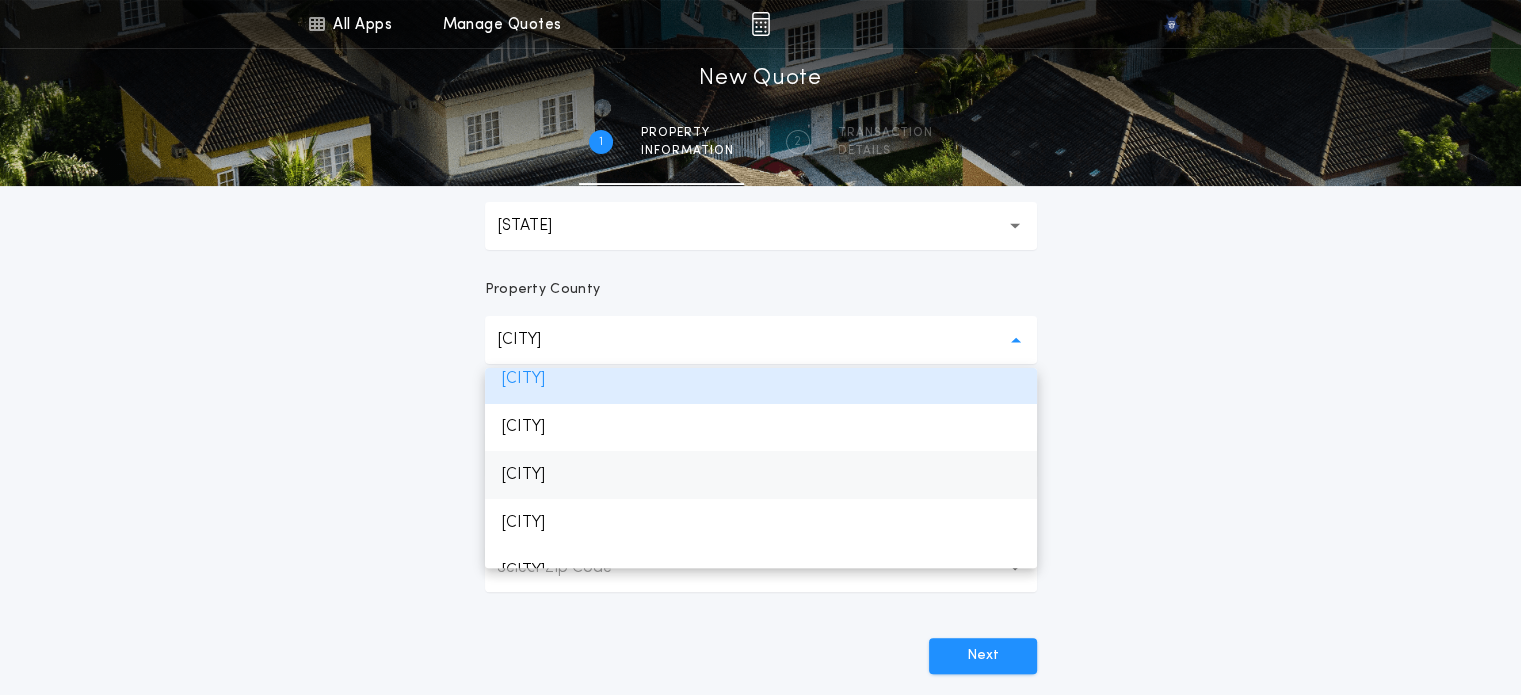 scroll, scrollTop: 0, scrollLeft: 0, axis: both 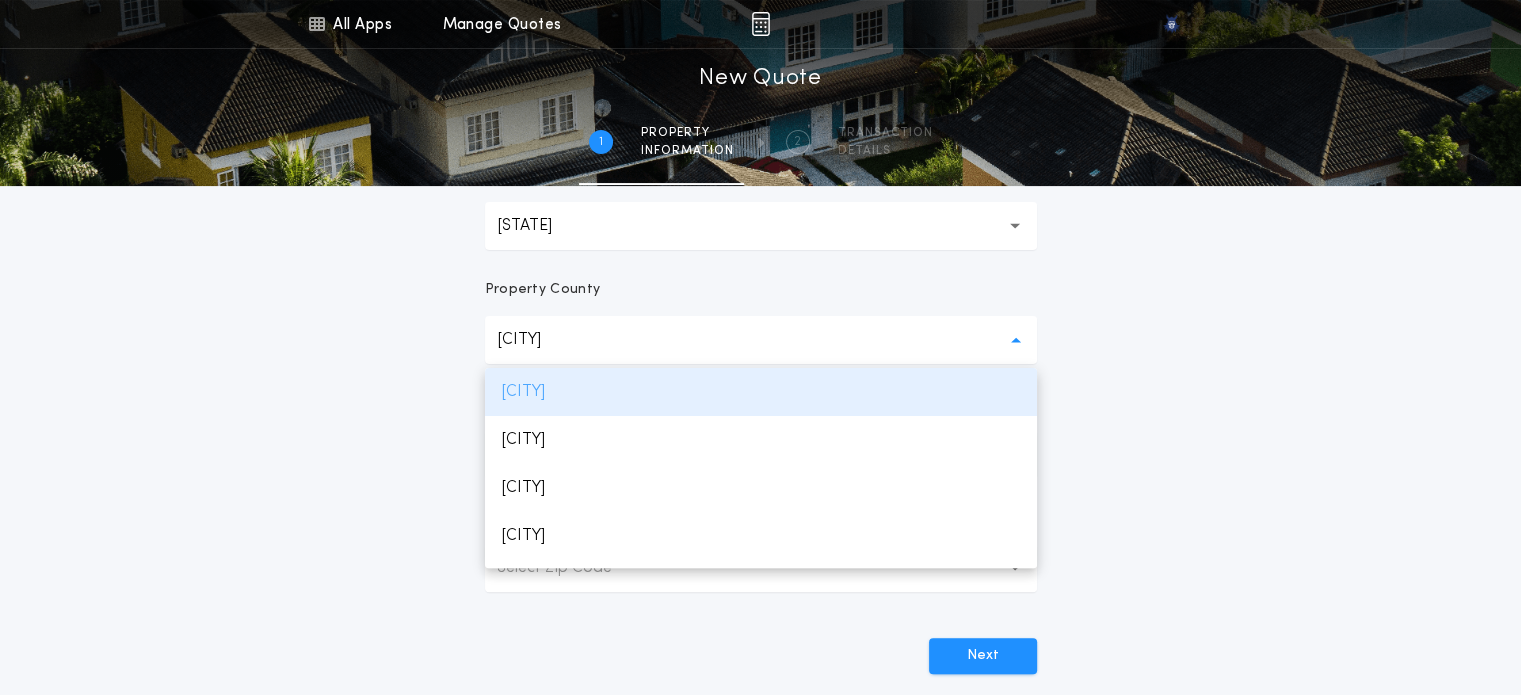 click on "[CITY]" at bounding box center (761, 392) 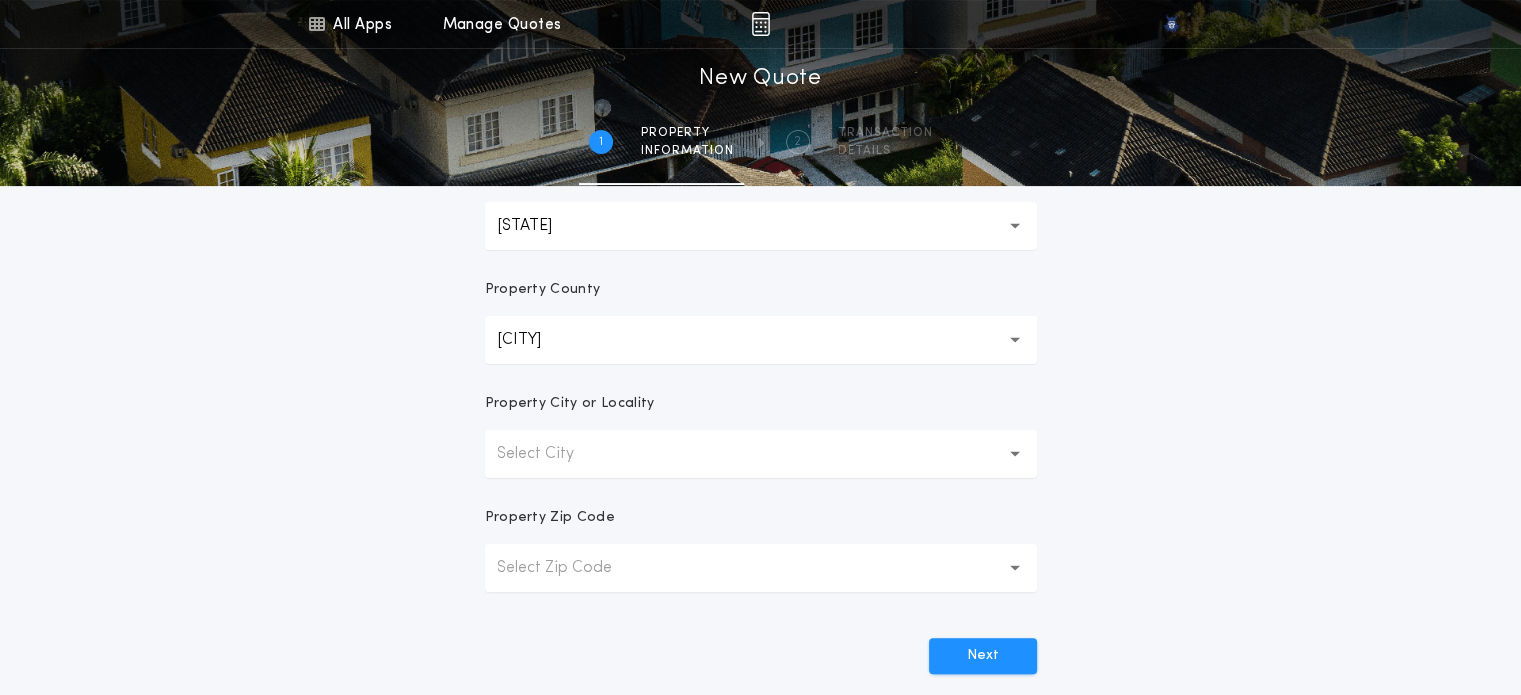 click on "Property Address Property State Michigan ** Property County Alcona ****** Property City or Locality Select City Property Zip Code Select Zip Code Next" at bounding box center (761, 234) 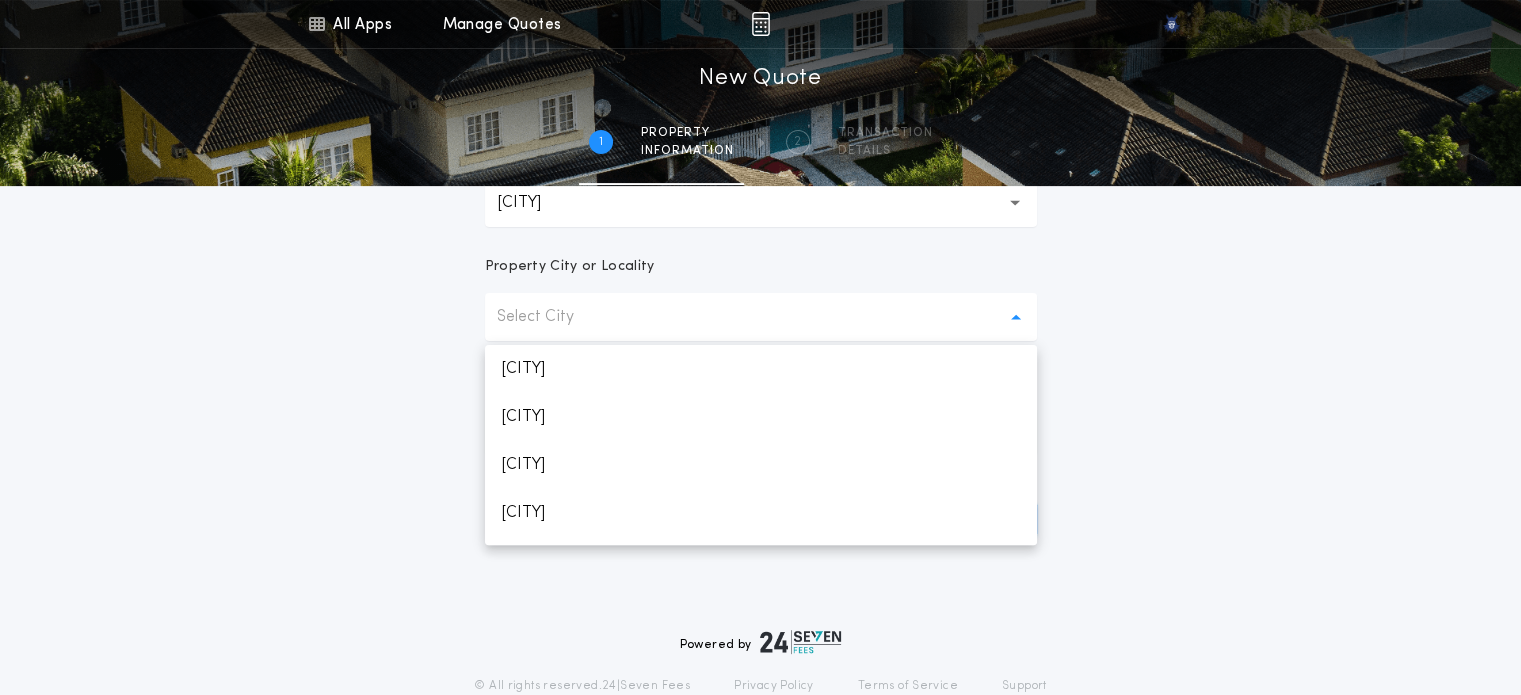 scroll, scrollTop: 521, scrollLeft: 0, axis: vertical 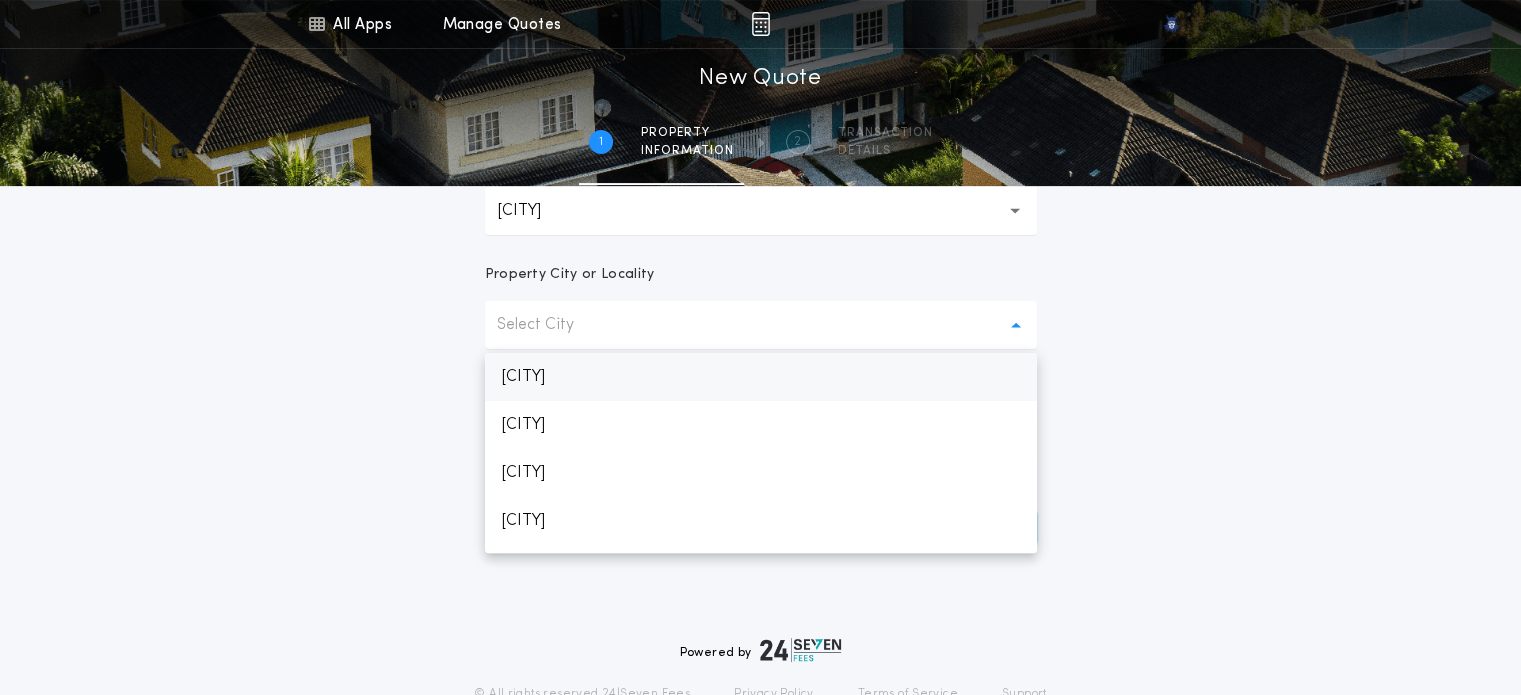 click on "[CITY]" at bounding box center (761, 377) 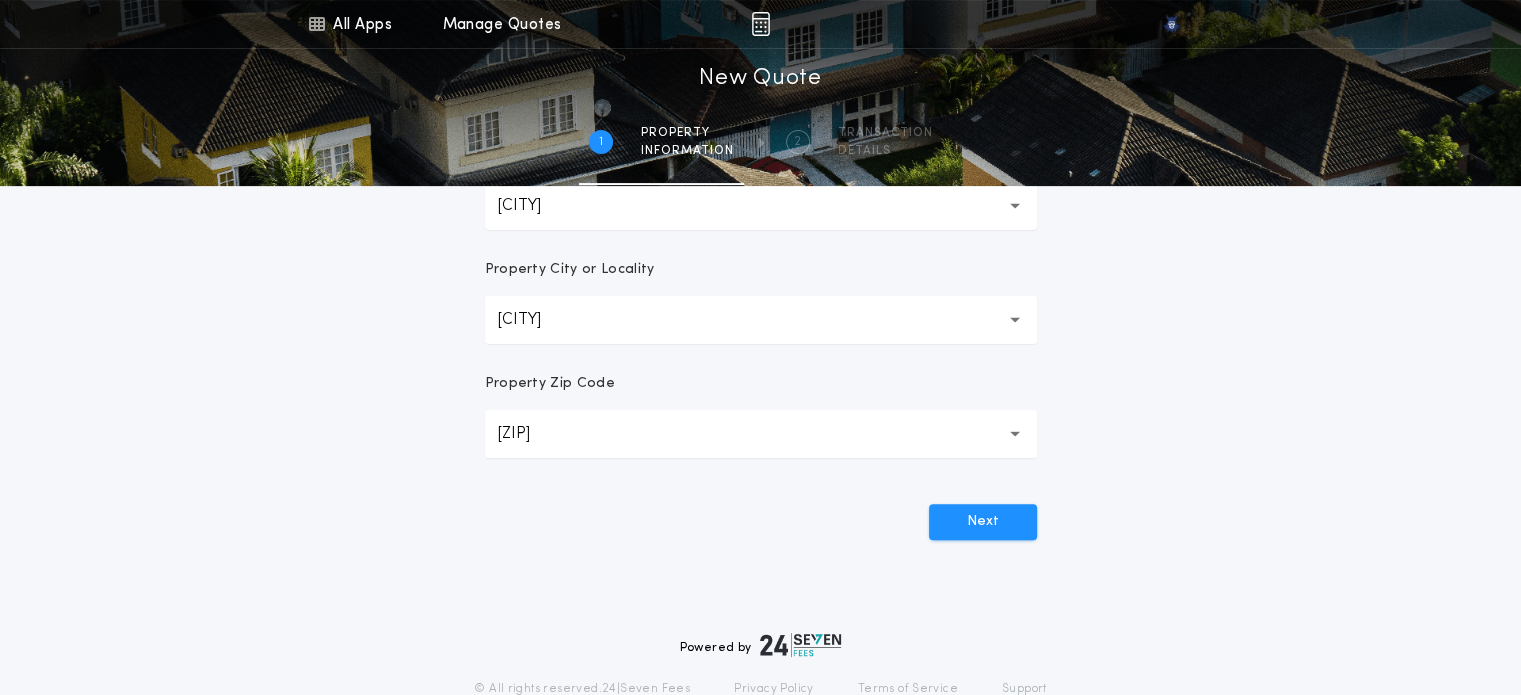 type 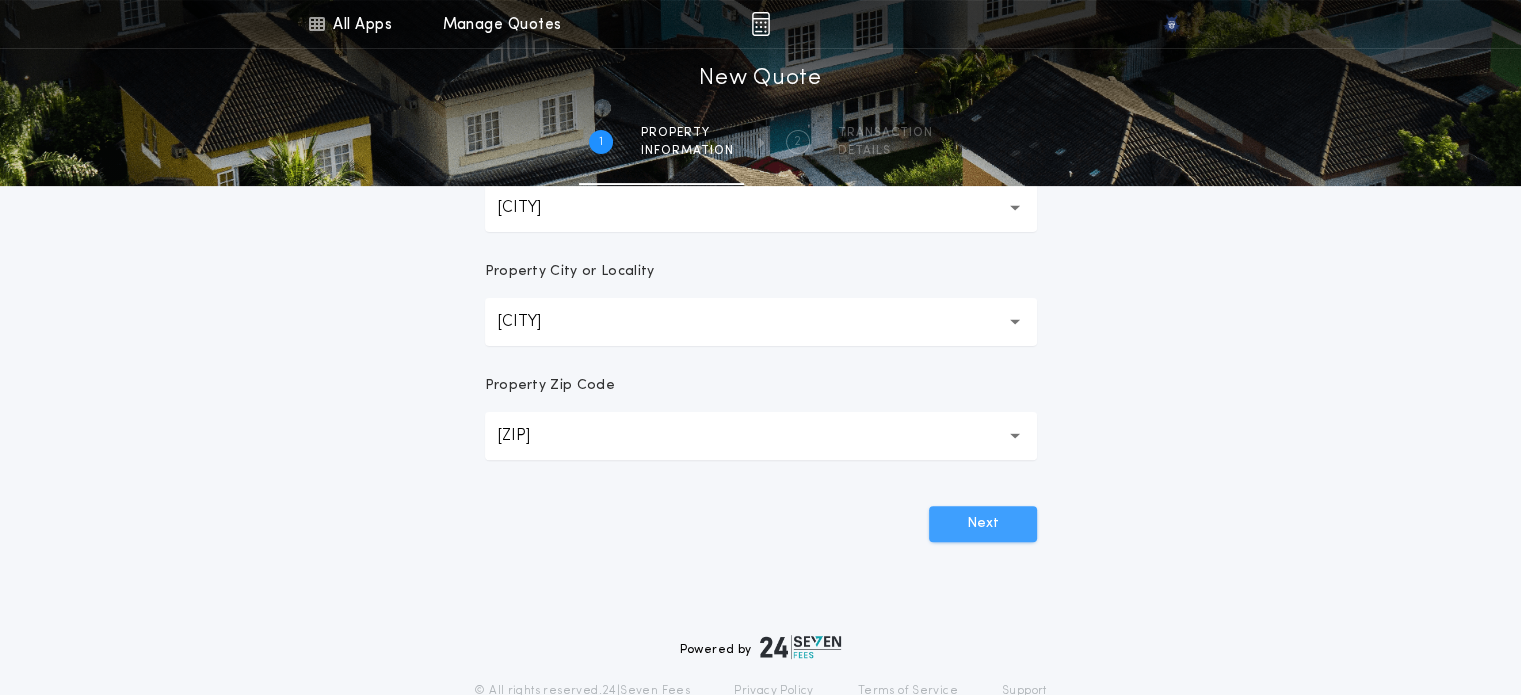 click on "Next" at bounding box center [983, 524] 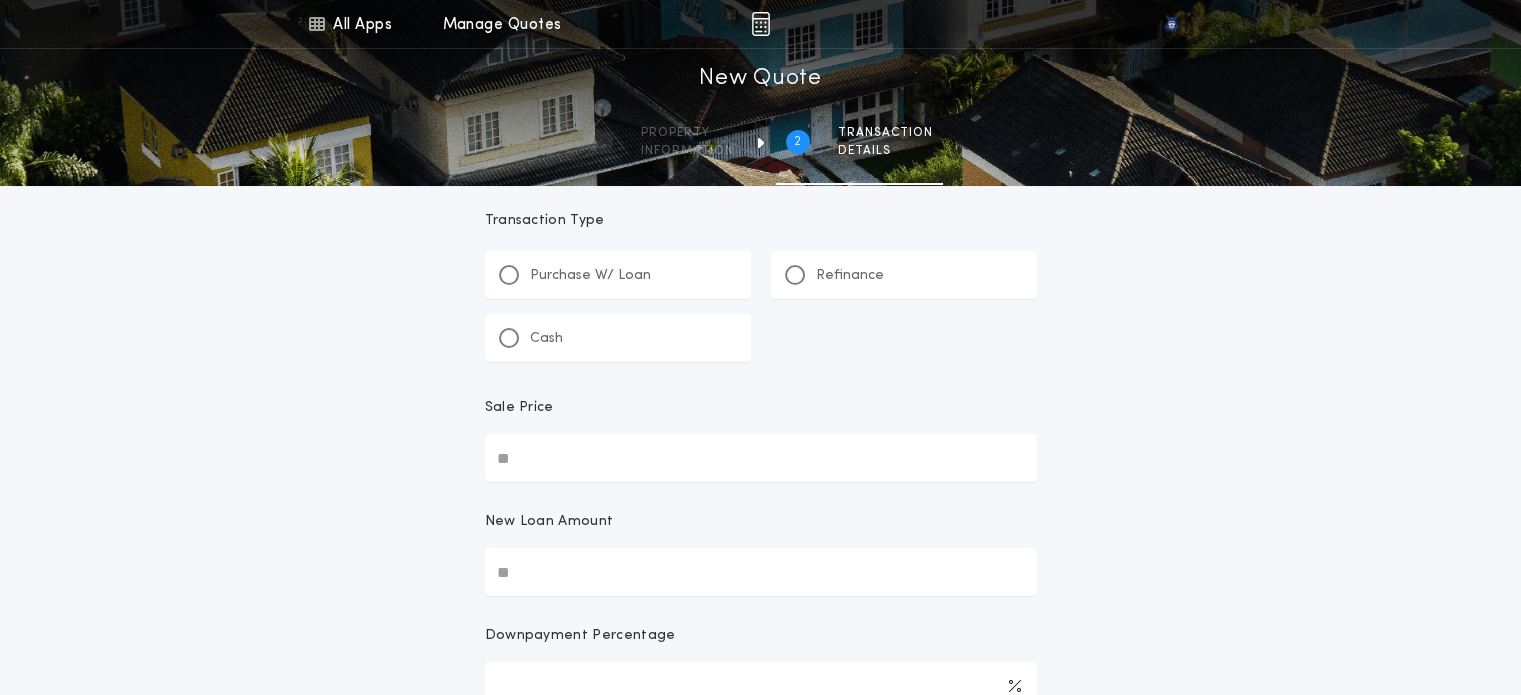 scroll, scrollTop: 0, scrollLeft: 0, axis: both 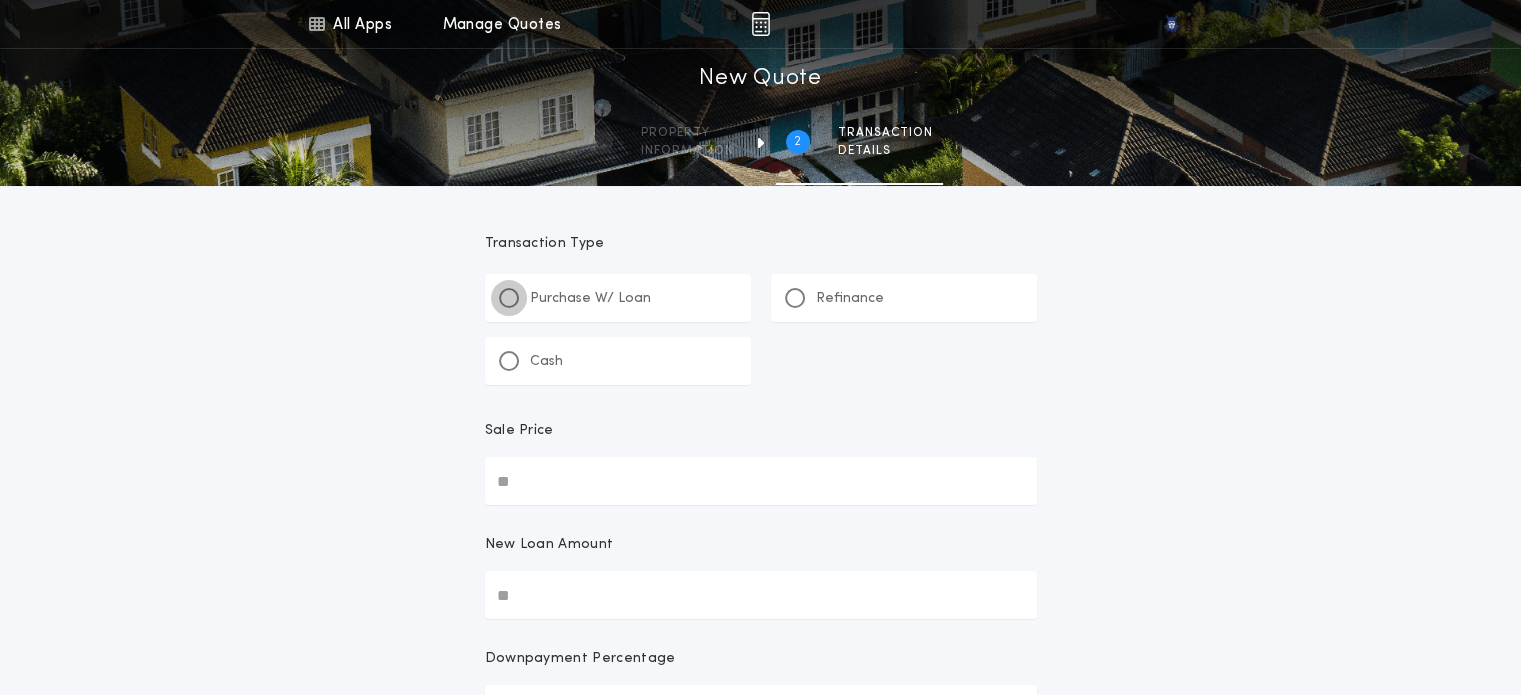 click at bounding box center [509, 298] 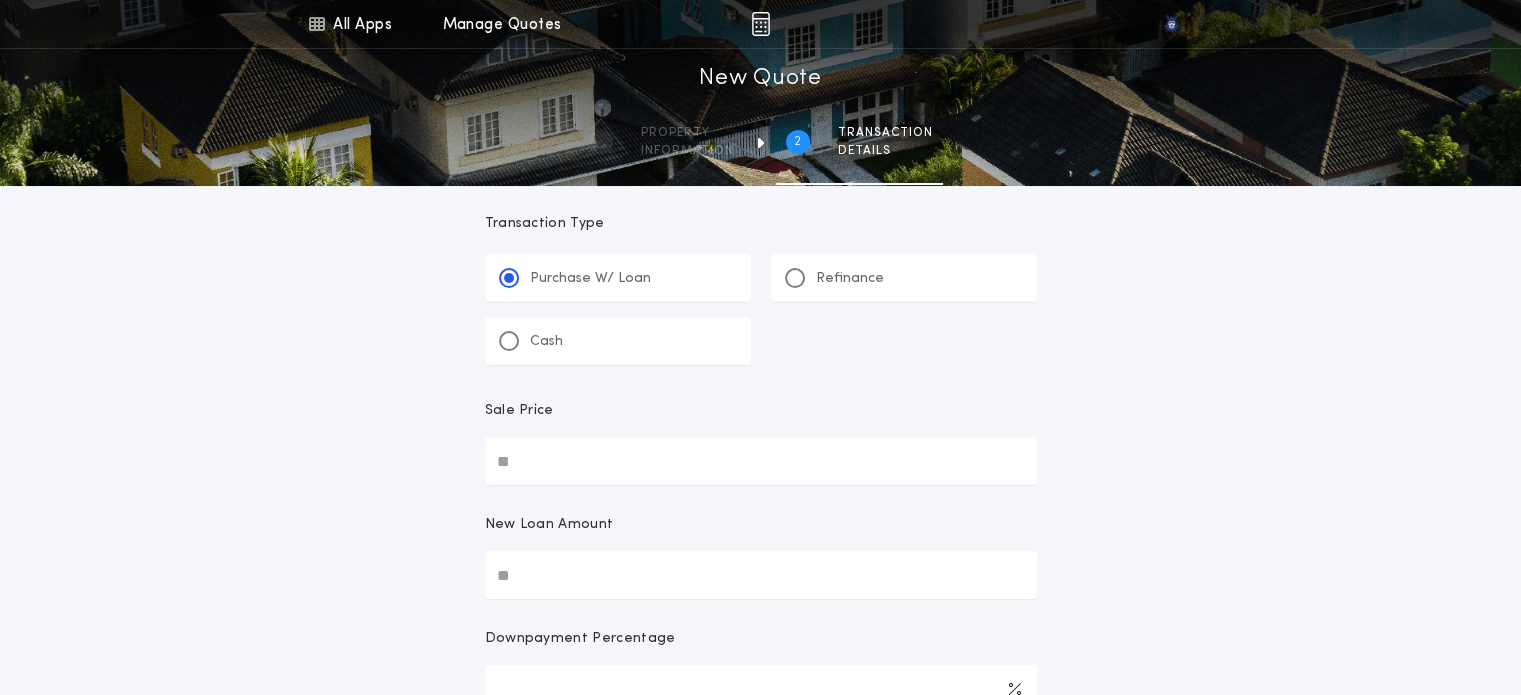 scroll, scrollTop: 21, scrollLeft: 0, axis: vertical 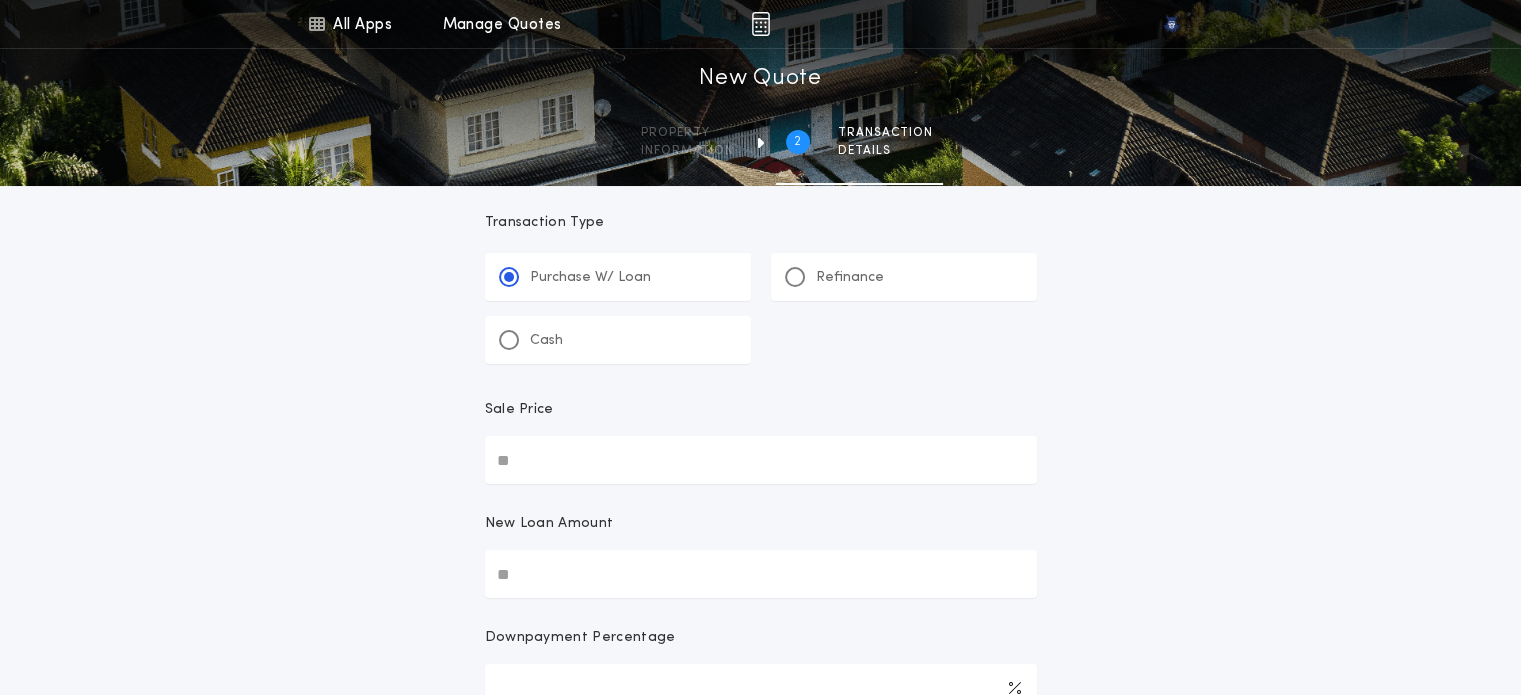 click on "Sale Price" at bounding box center (761, 460) 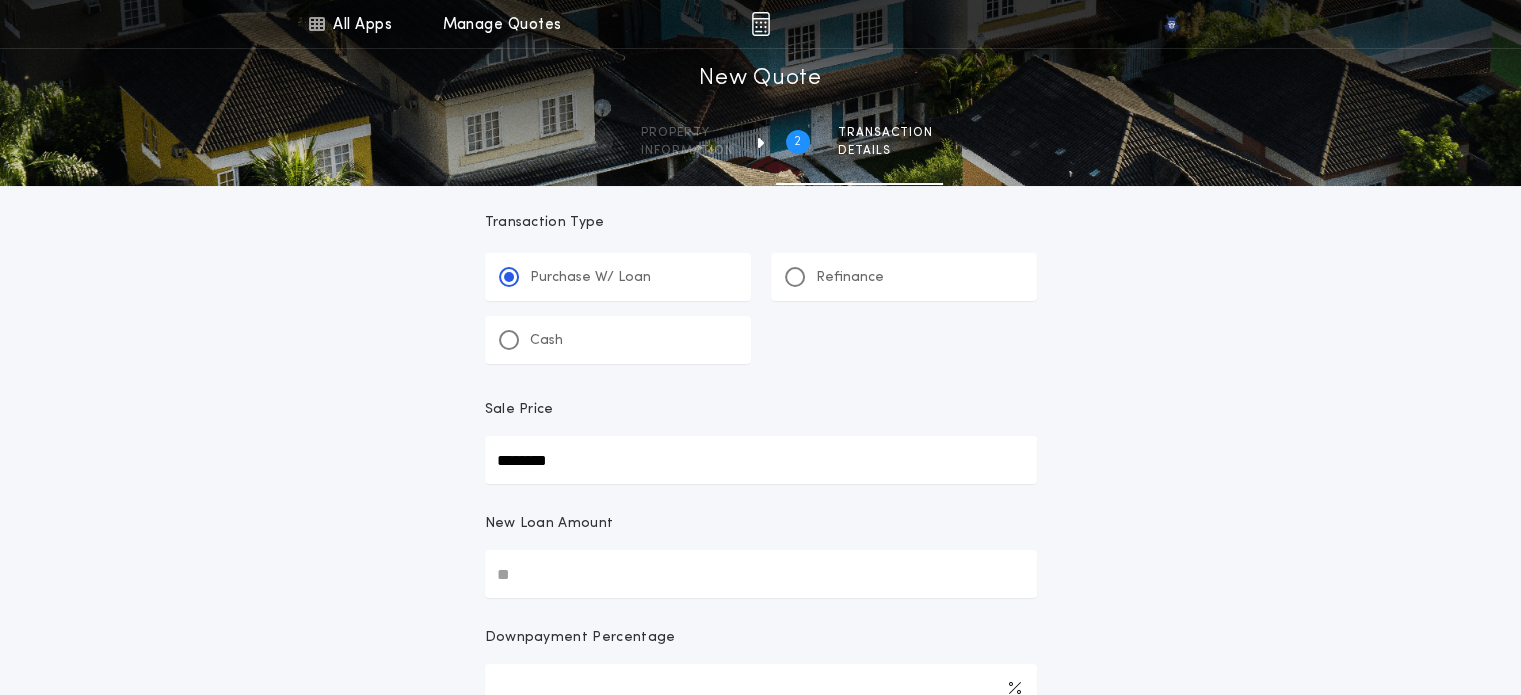 type on "********" 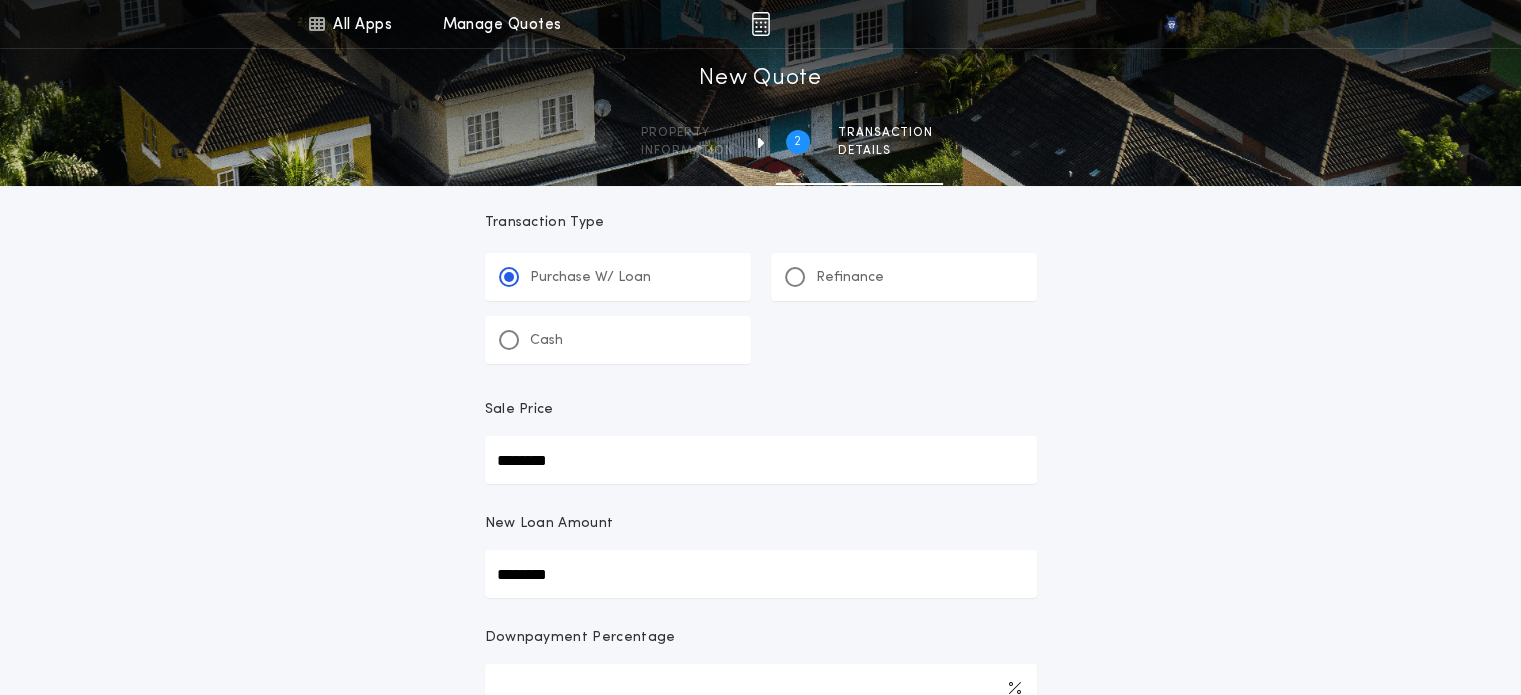 type on "********" 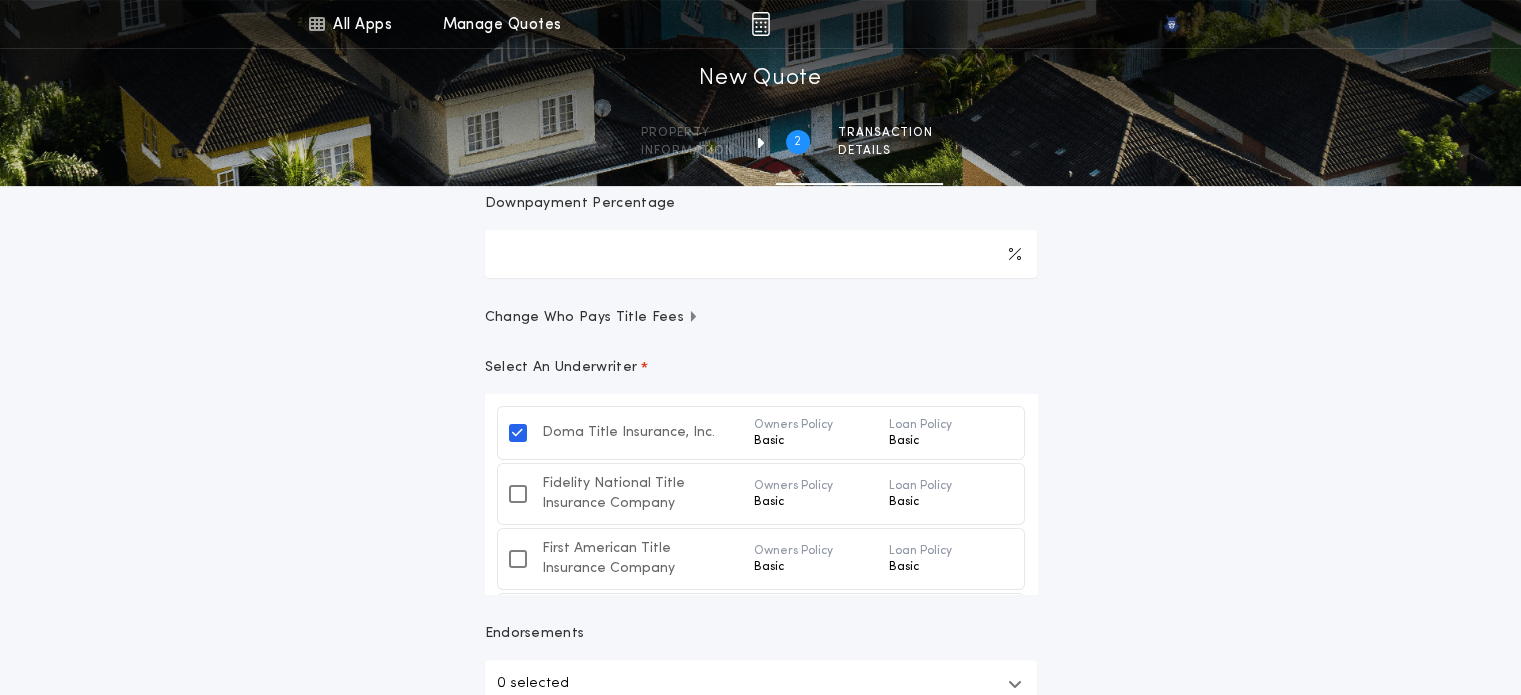 scroll, scrollTop: 460, scrollLeft: 0, axis: vertical 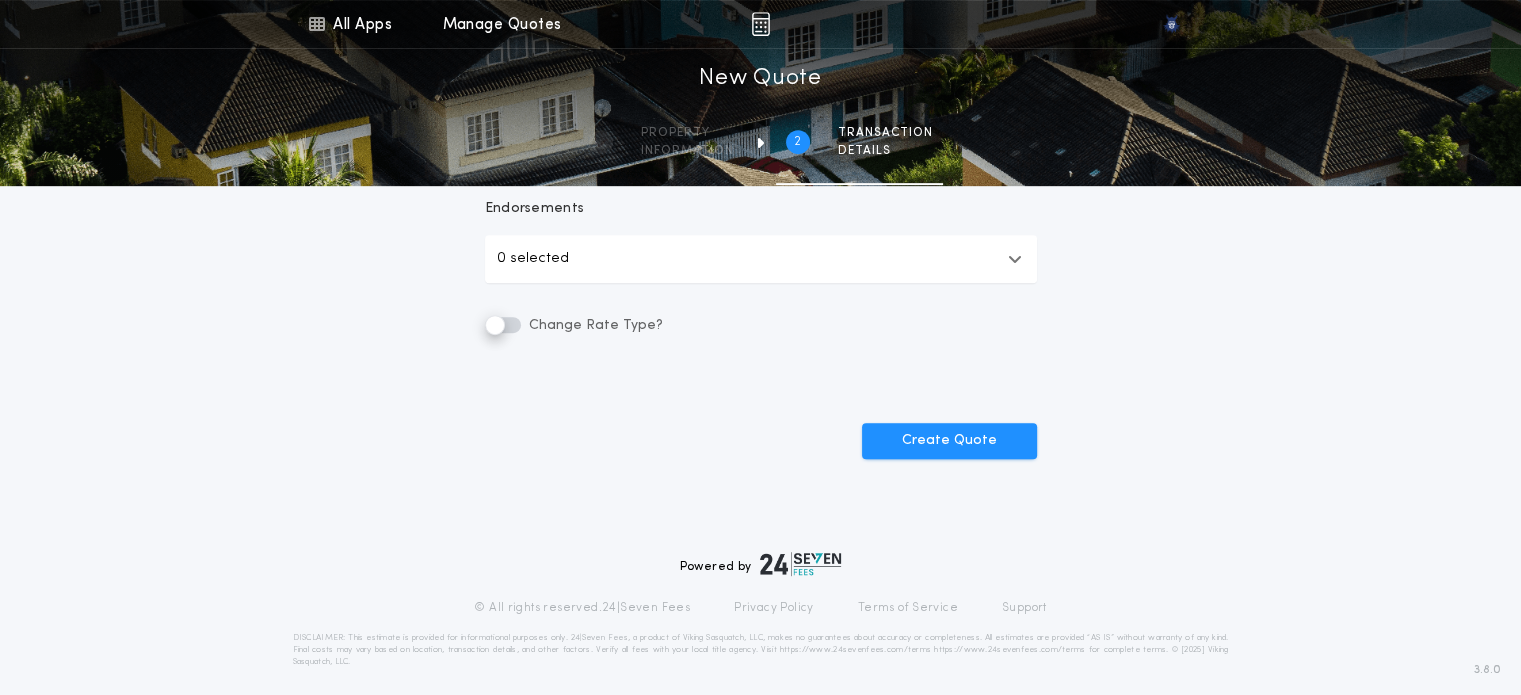 click on "**********" at bounding box center [761, -79] 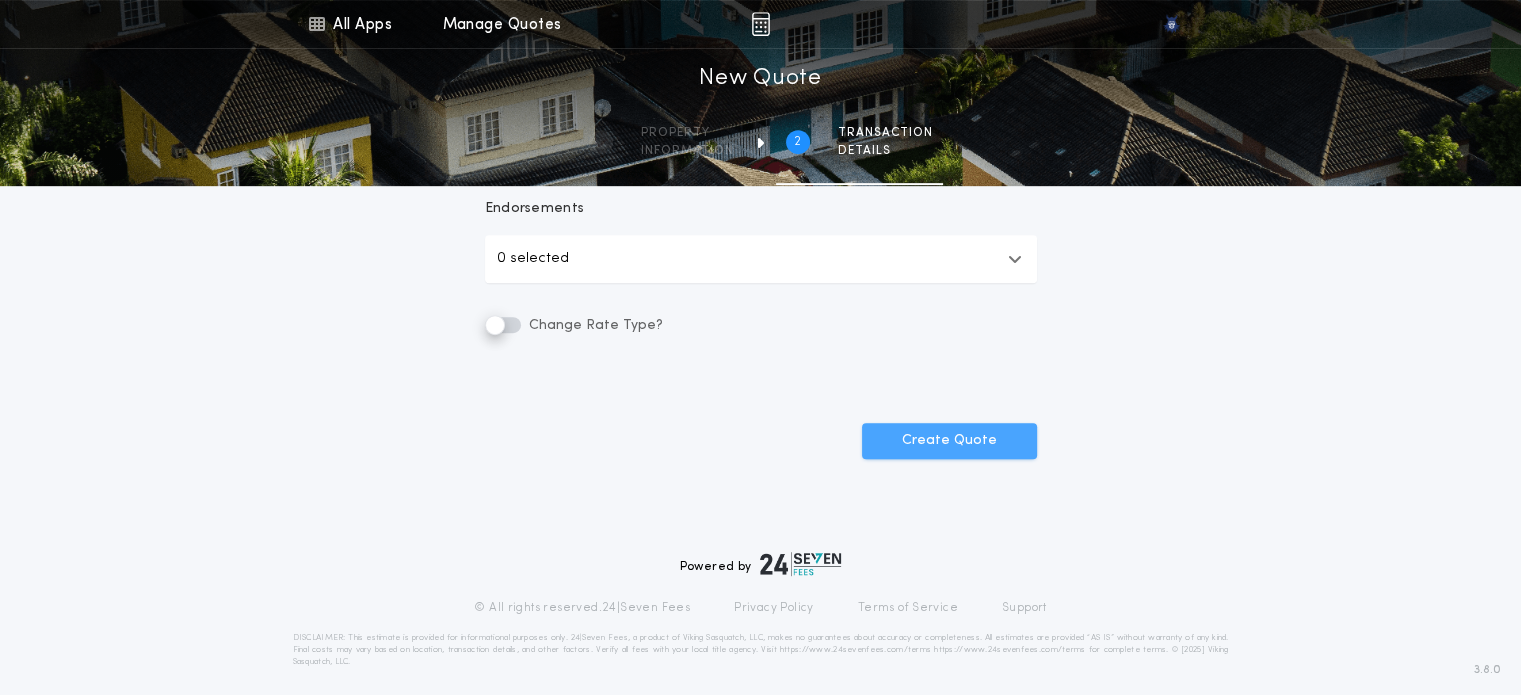 click on "Create Quote" at bounding box center (949, 441) 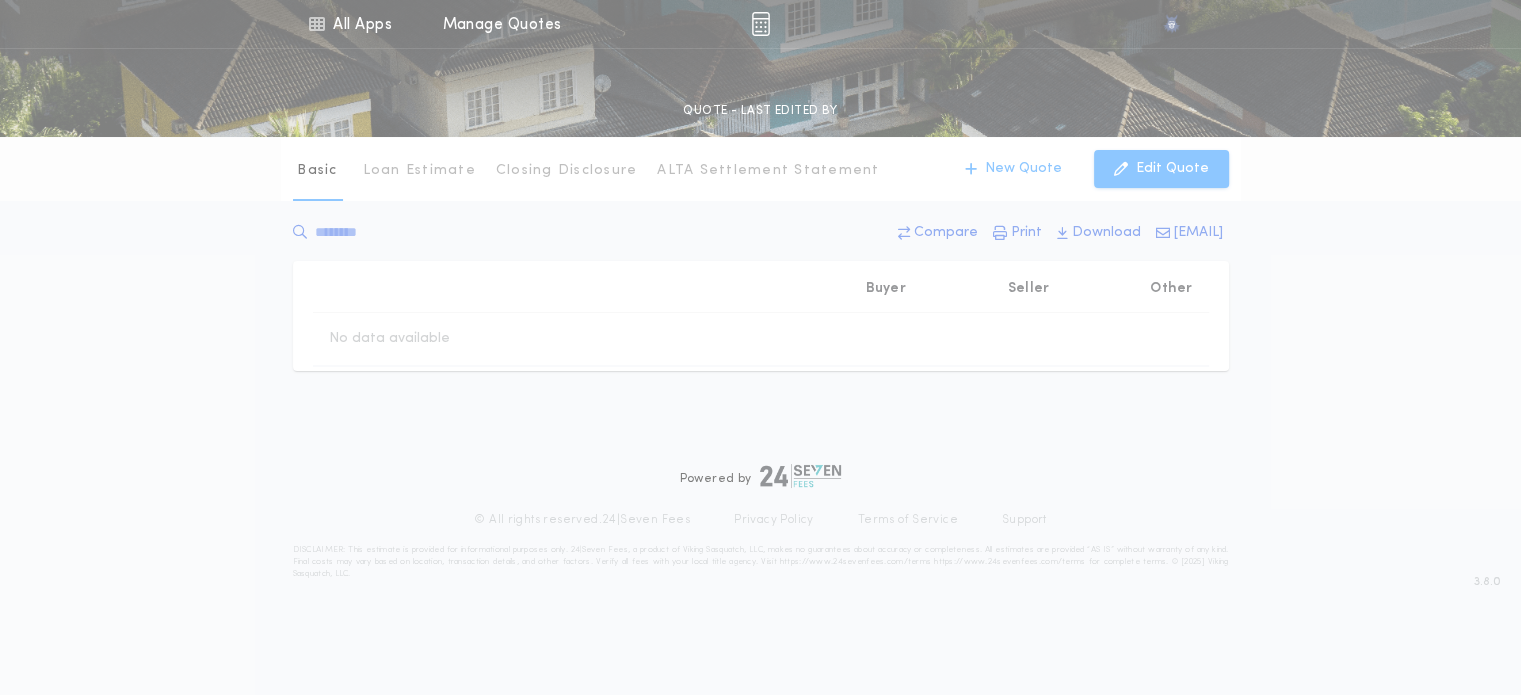 scroll, scrollTop: 0, scrollLeft: 0, axis: both 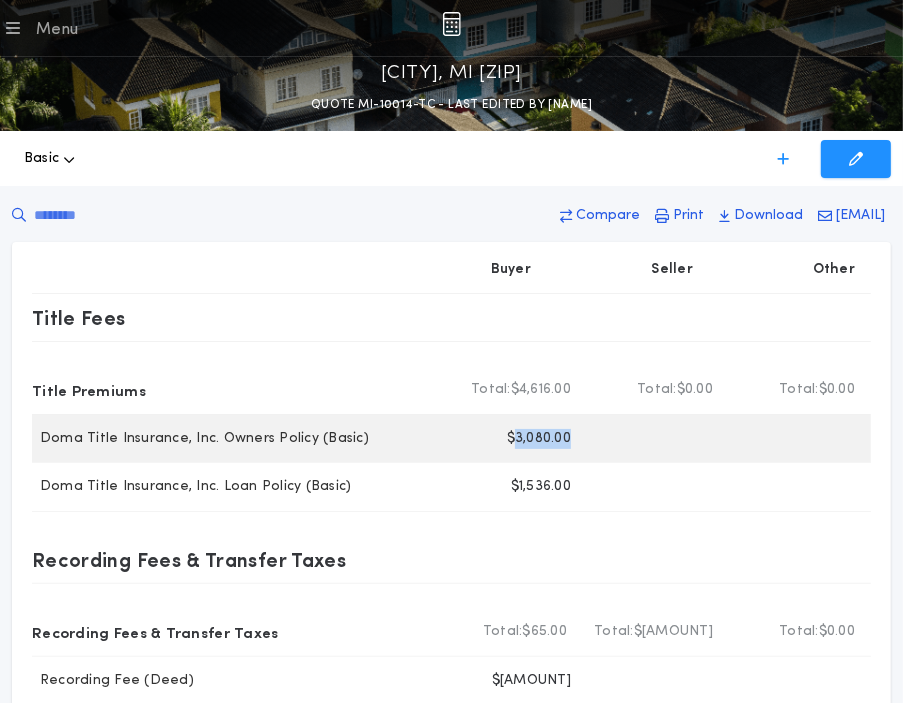 drag, startPoint x: 576, startPoint y: 443, endPoint x: 508, endPoint y: 442, distance: 68.007355 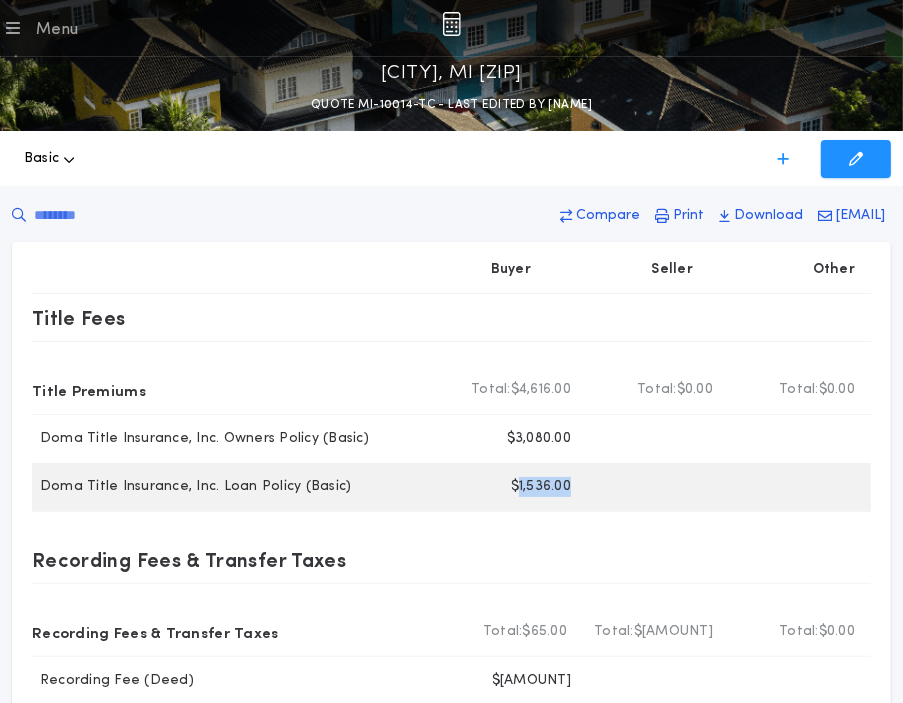 drag, startPoint x: 573, startPoint y: 488, endPoint x: 518, endPoint y: 491, distance: 55.081757 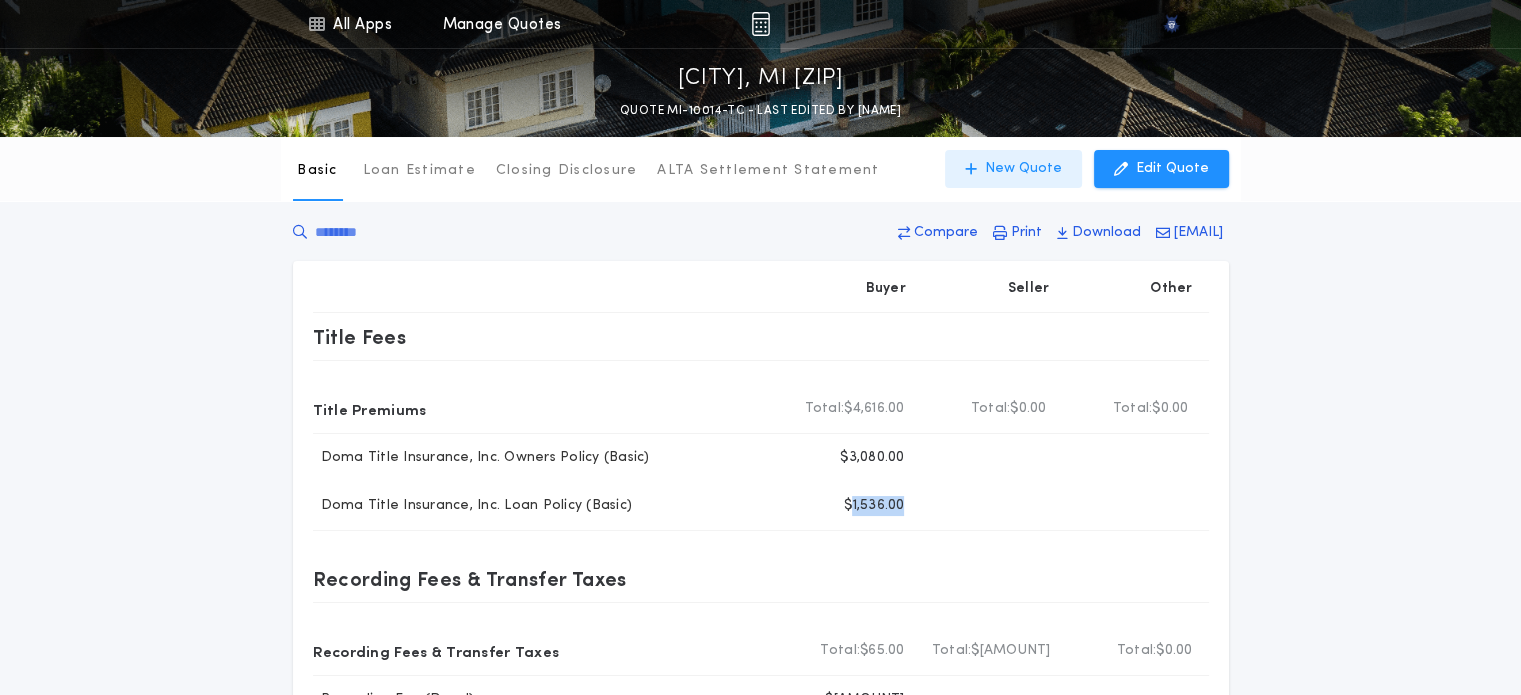 click on "New Quote" at bounding box center [1023, 169] 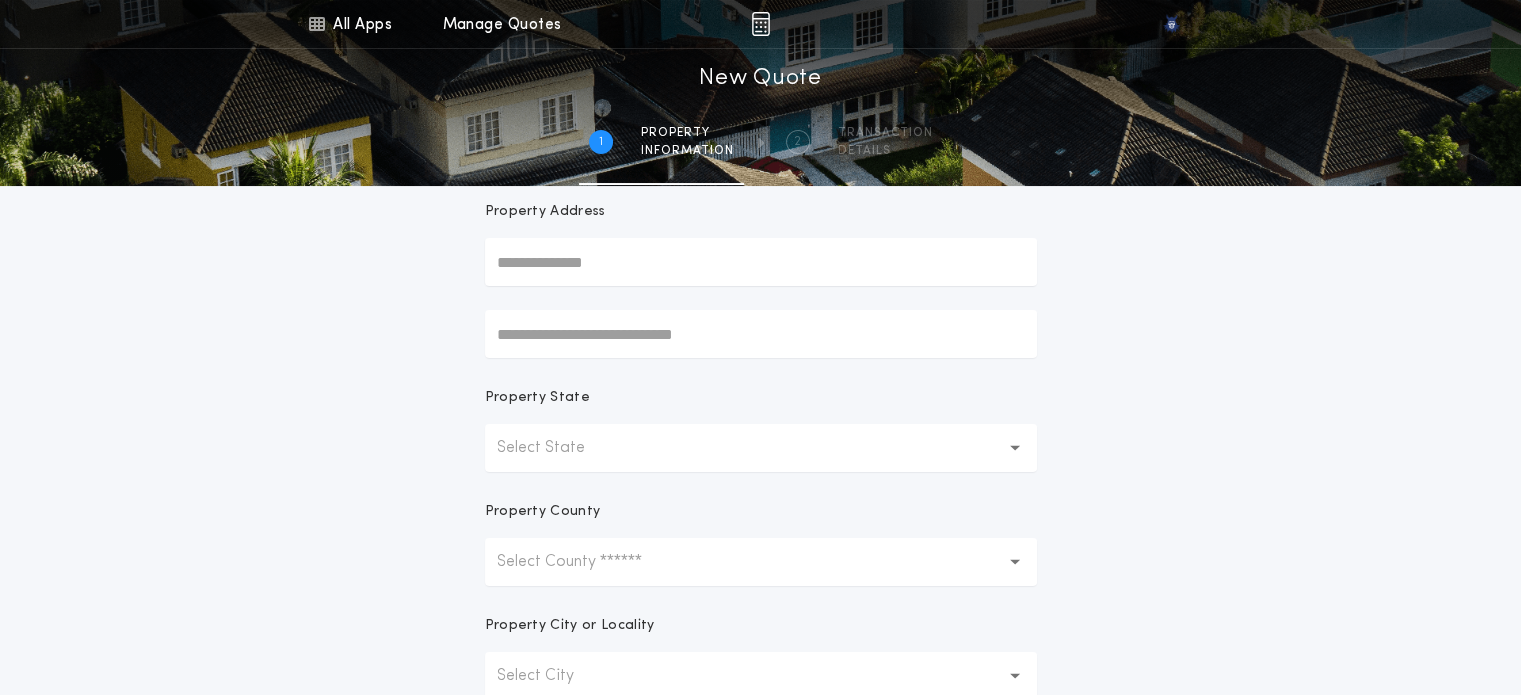 scroll, scrollTop: 184, scrollLeft: 0, axis: vertical 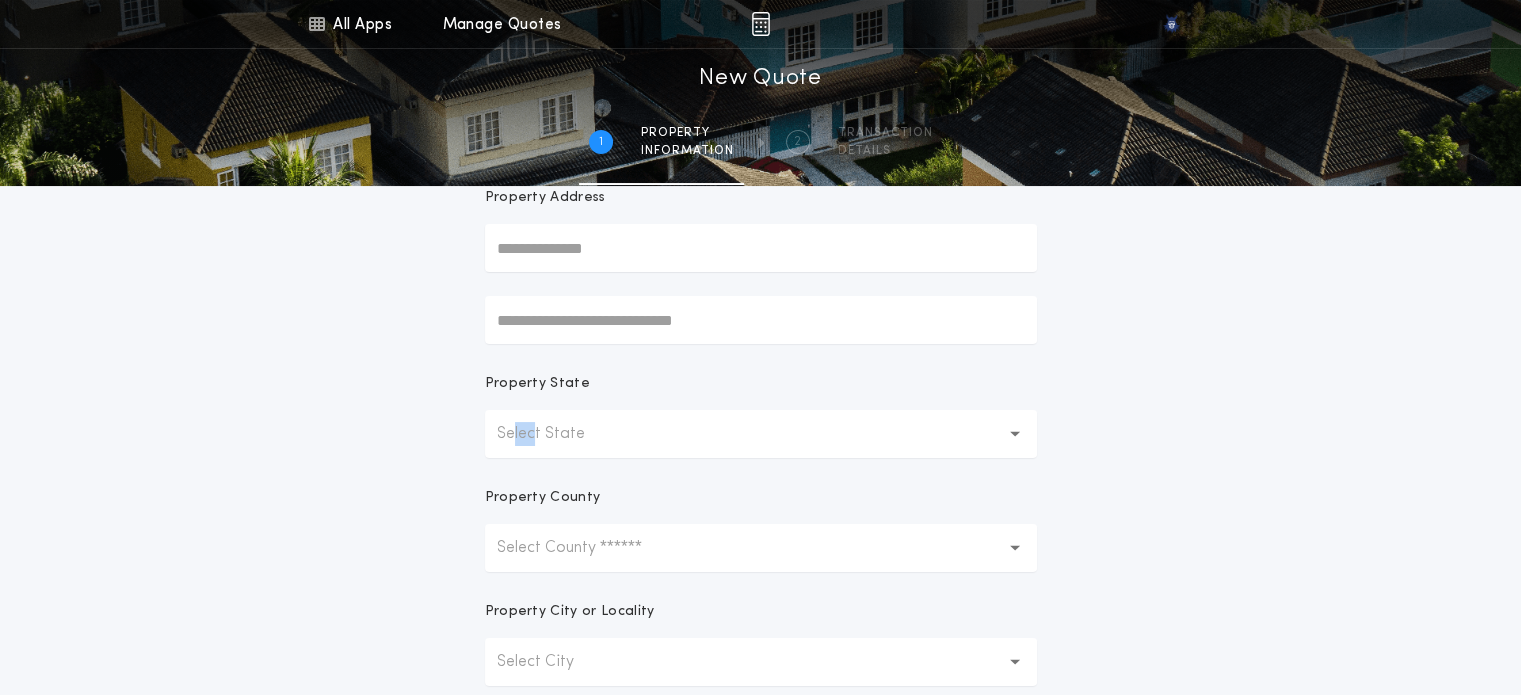 drag, startPoint x: 535, startPoint y: 463, endPoint x: 505, endPoint y: 435, distance: 41.036568 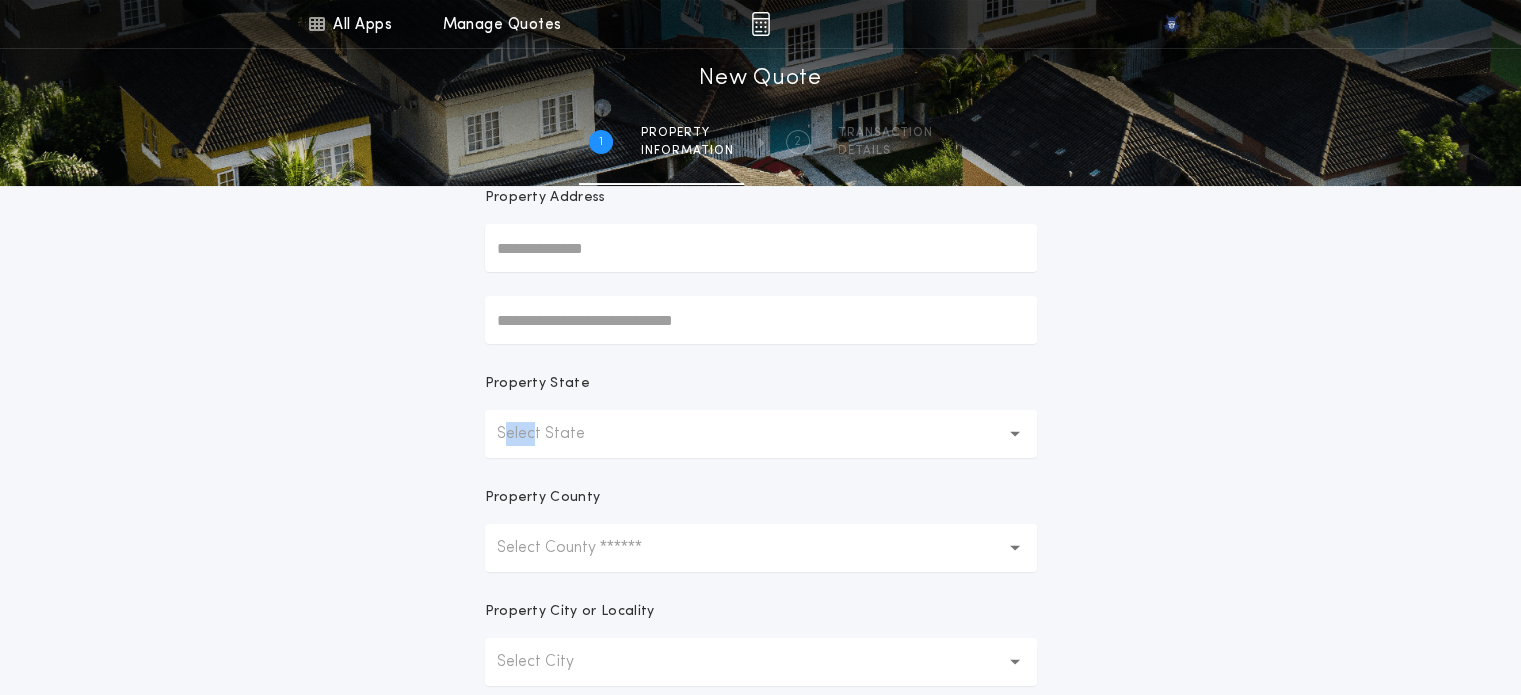 click on "Select State" at bounding box center (557, 434) 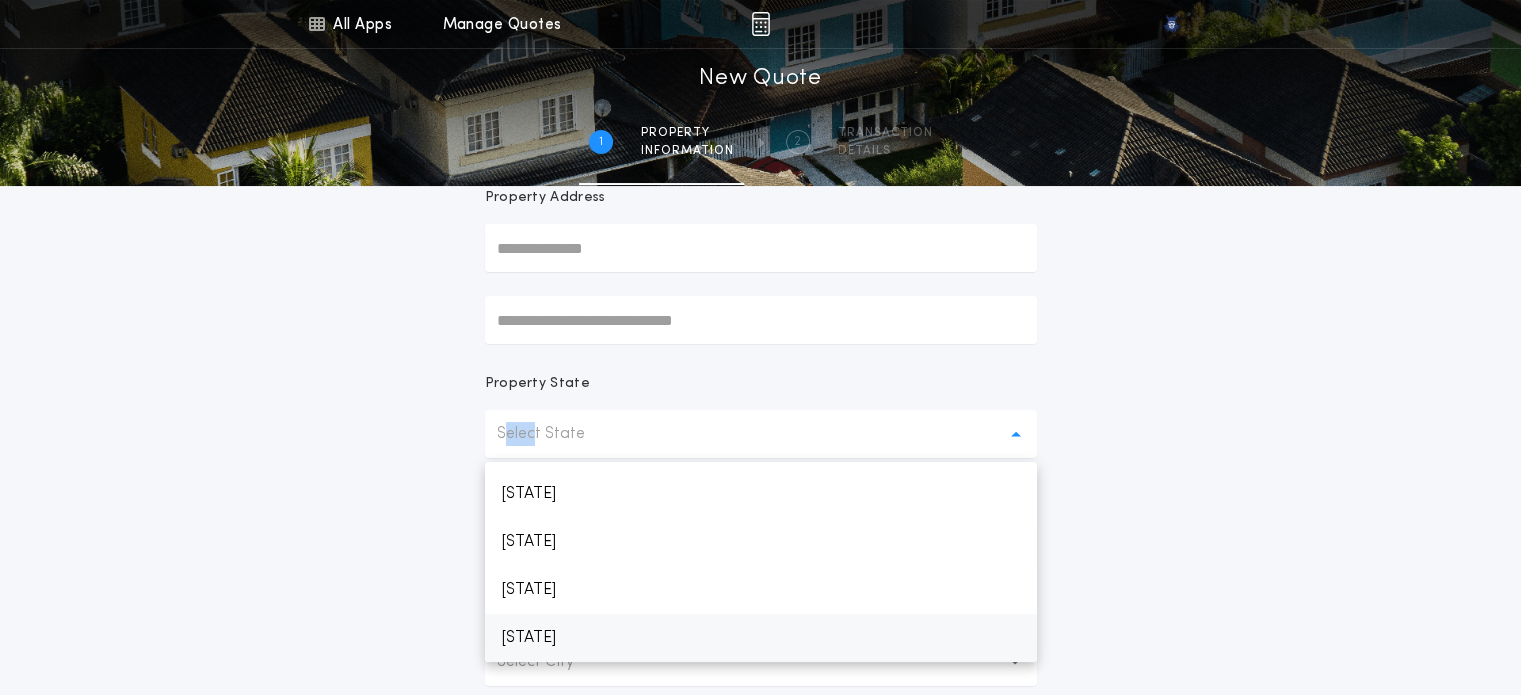 scroll, scrollTop: 760, scrollLeft: 0, axis: vertical 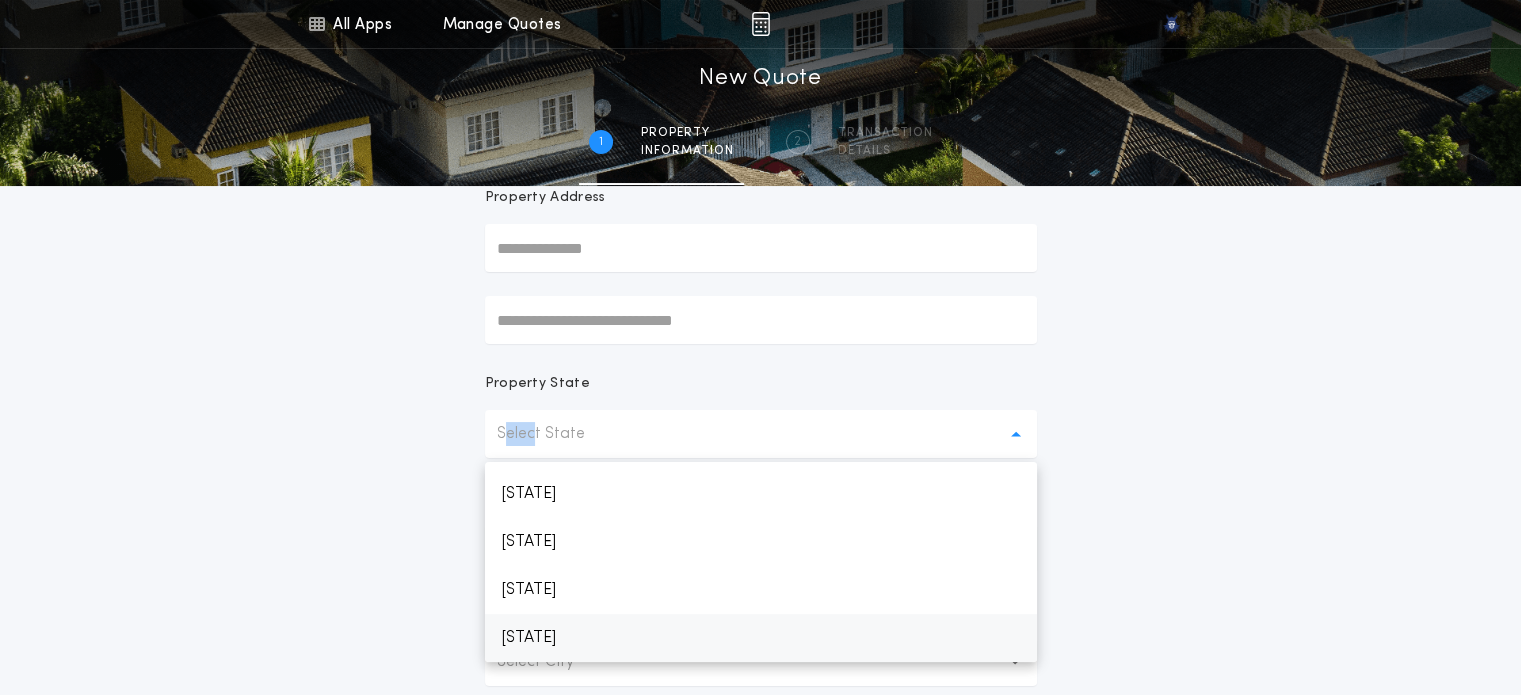 click on "[STATE]" at bounding box center (761, 638) 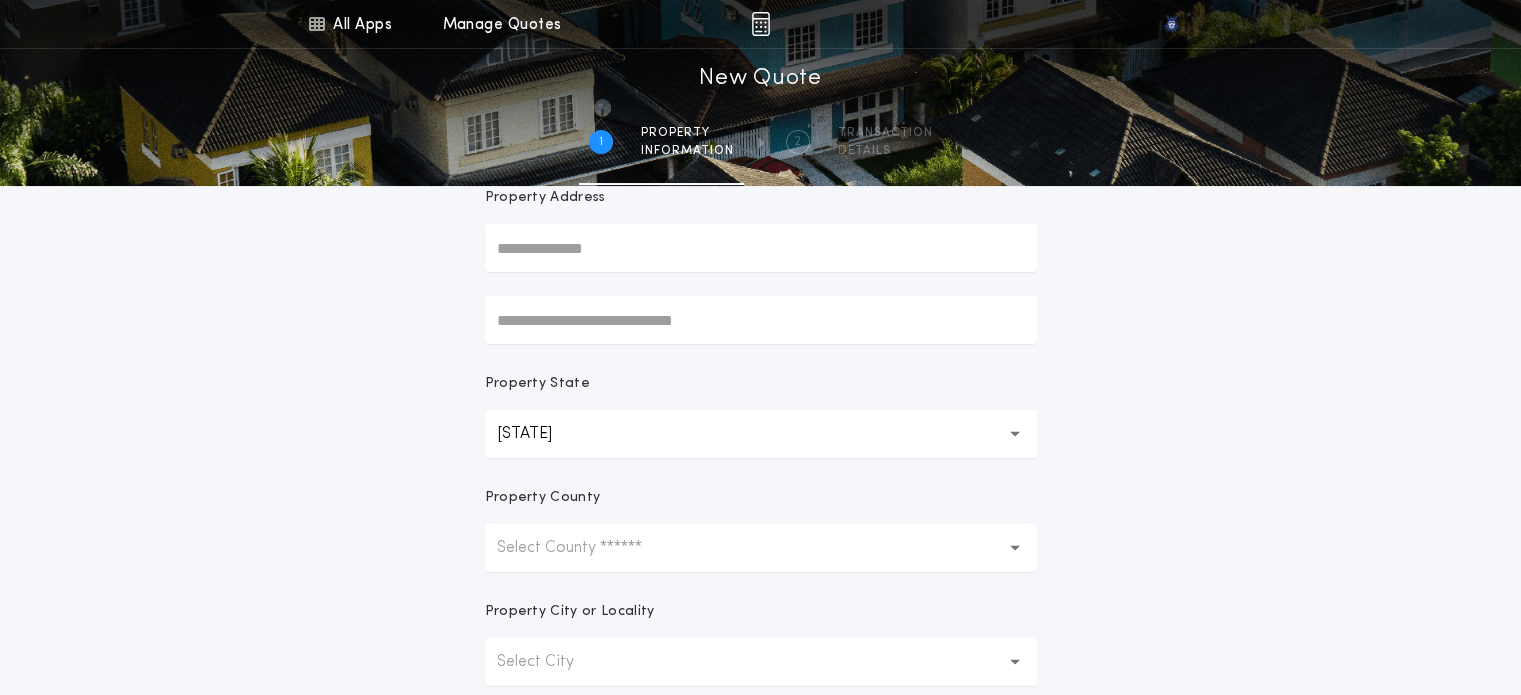 click on "Select County ******" at bounding box center (761, 548) 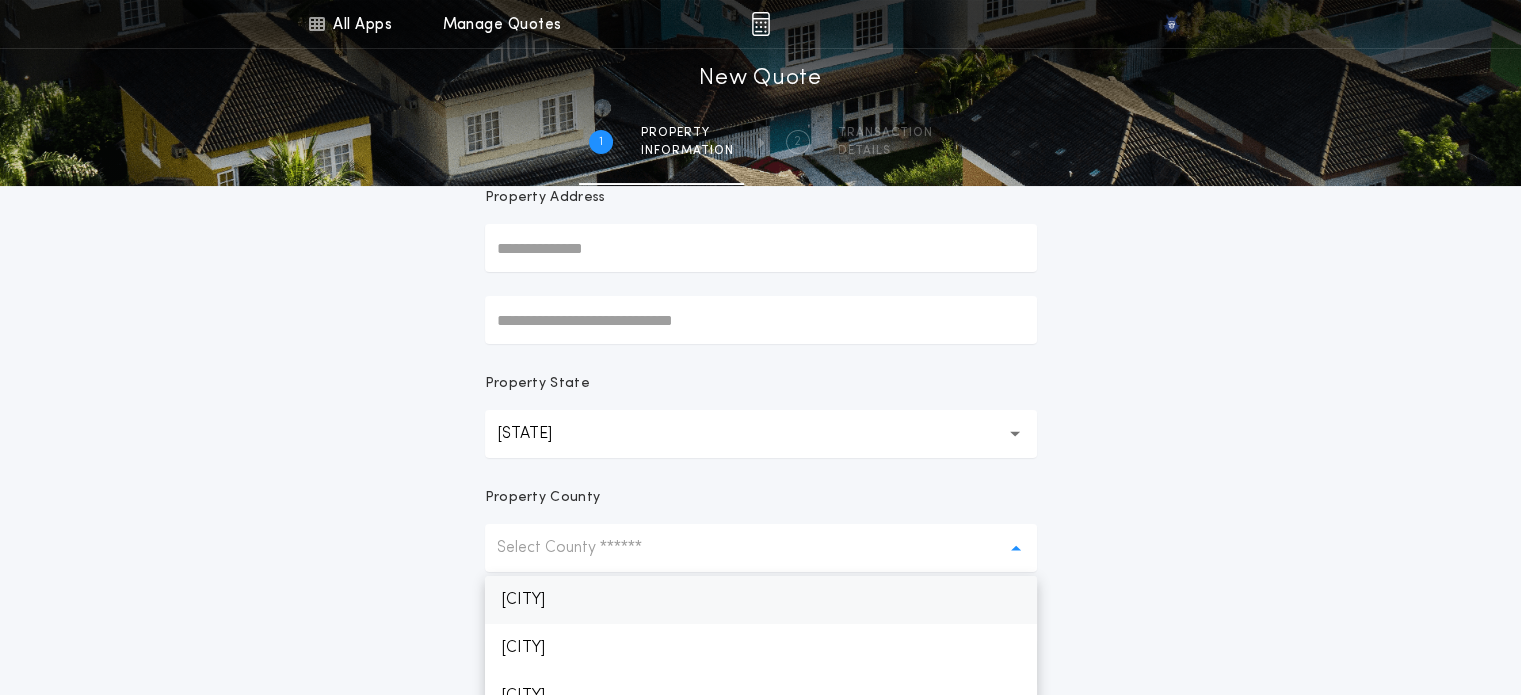 click on "[CITY]" at bounding box center (761, 600) 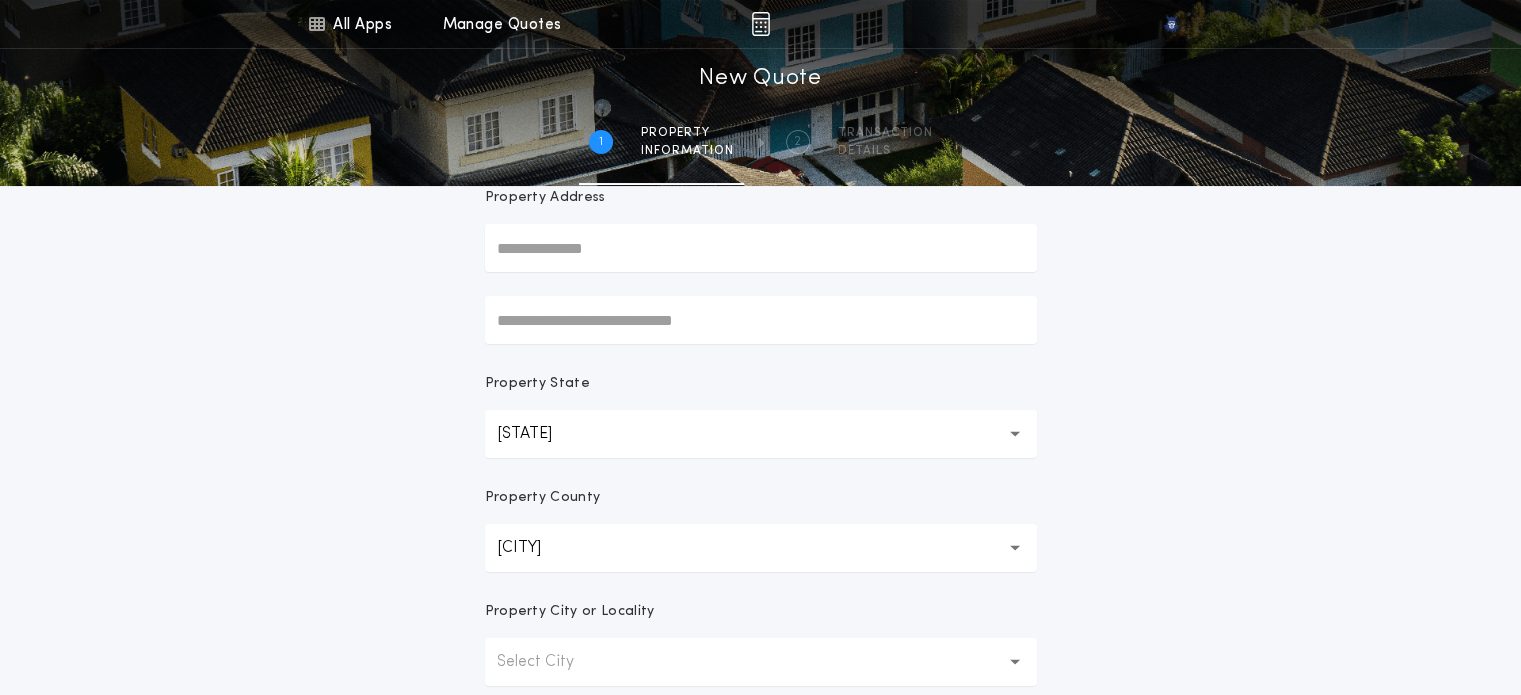 click on "Select City" at bounding box center (761, 662) 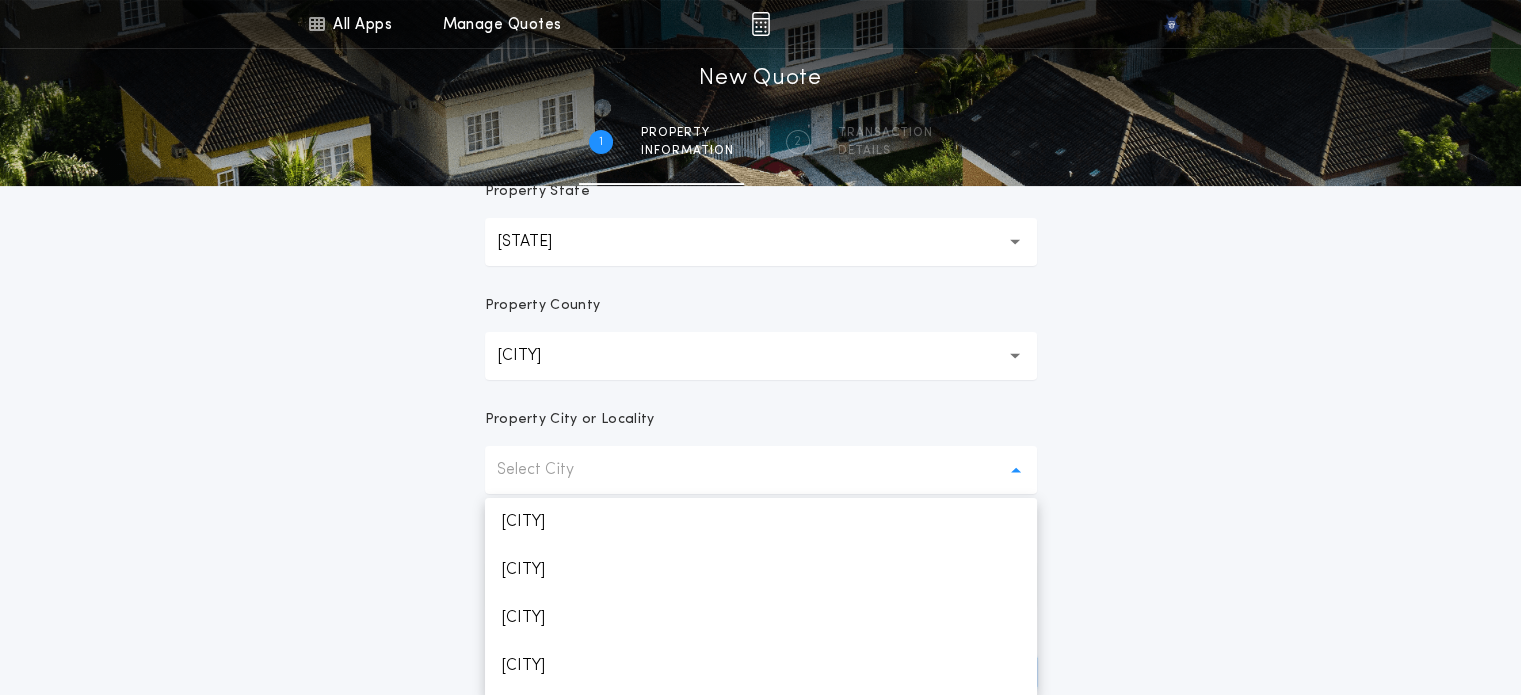 scroll, scrollTop: 386, scrollLeft: 0, axis: vertical 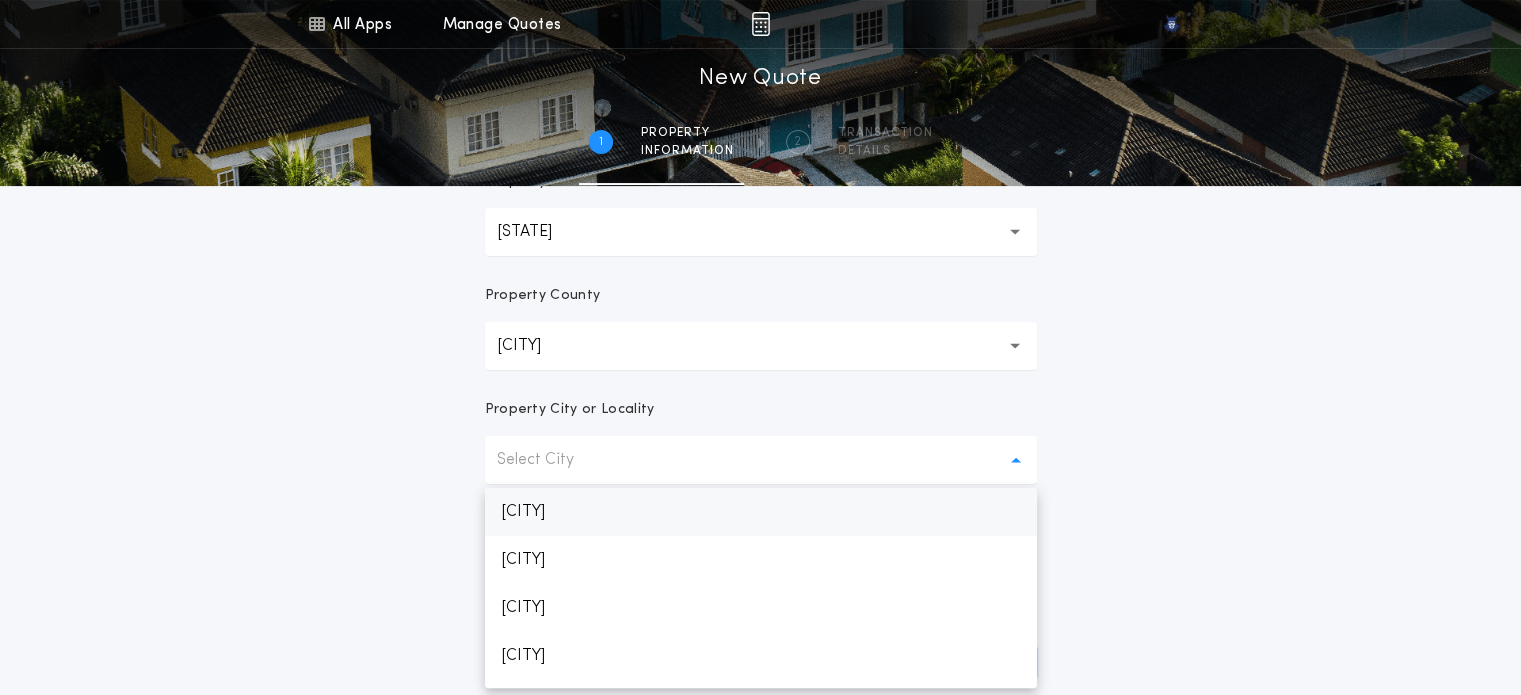 click on "[CITY]" at bounding box center (761, 512) 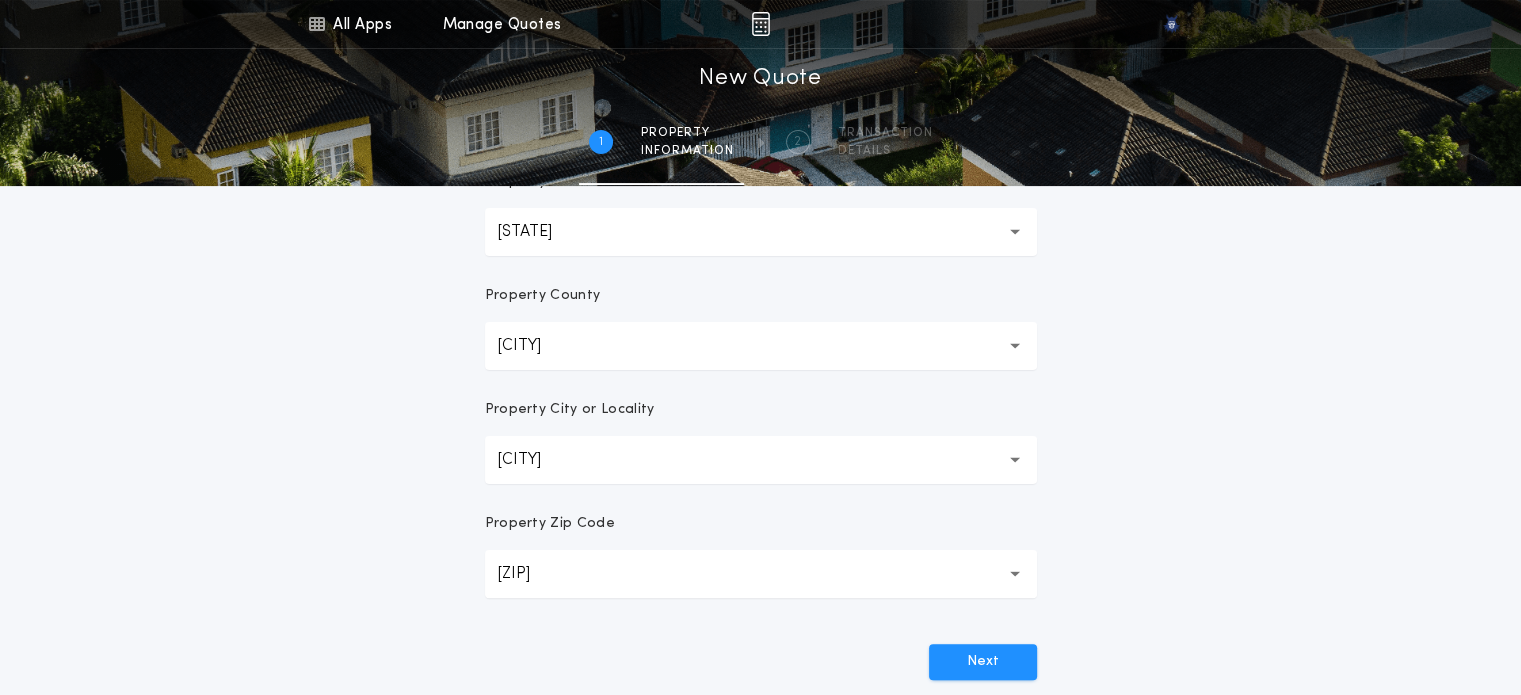 click on "Property Address Property State Michigan ** Property County Alcona ****** Property City or Locality Alcona ****** Property Zip Code 48740 ***** Next" at bounding box center (760, 185) 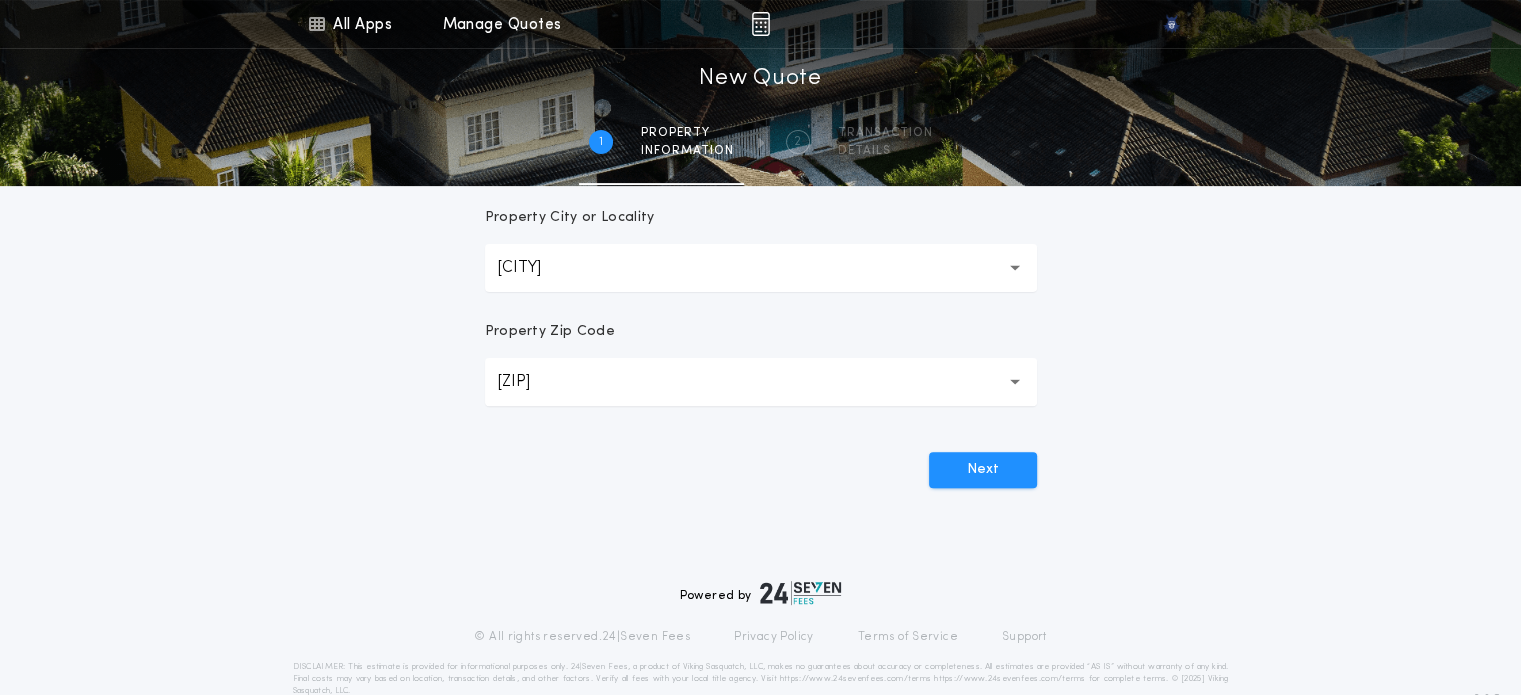 scroll, scrollTop: 608, scrollLeft: 0, axis: vertical 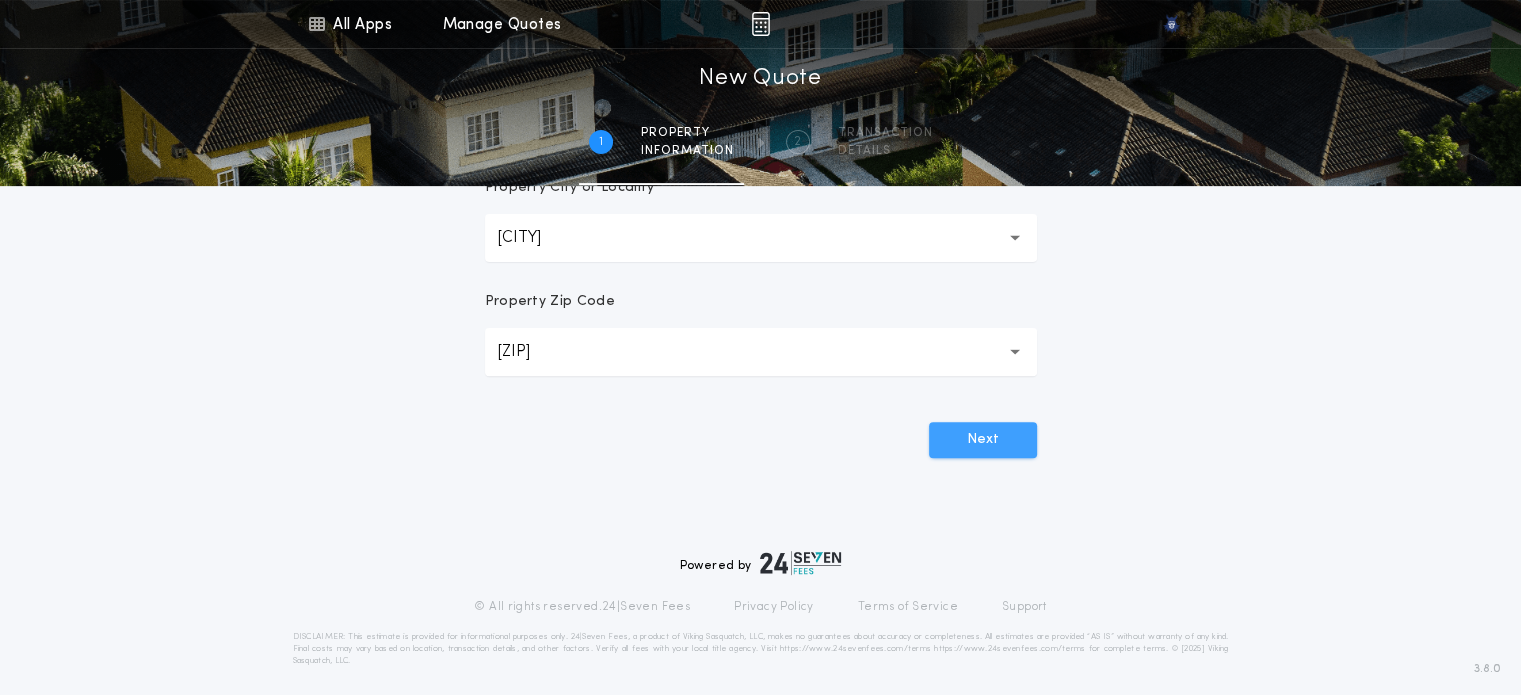 click on "Next" at bounding box center [983, 440] 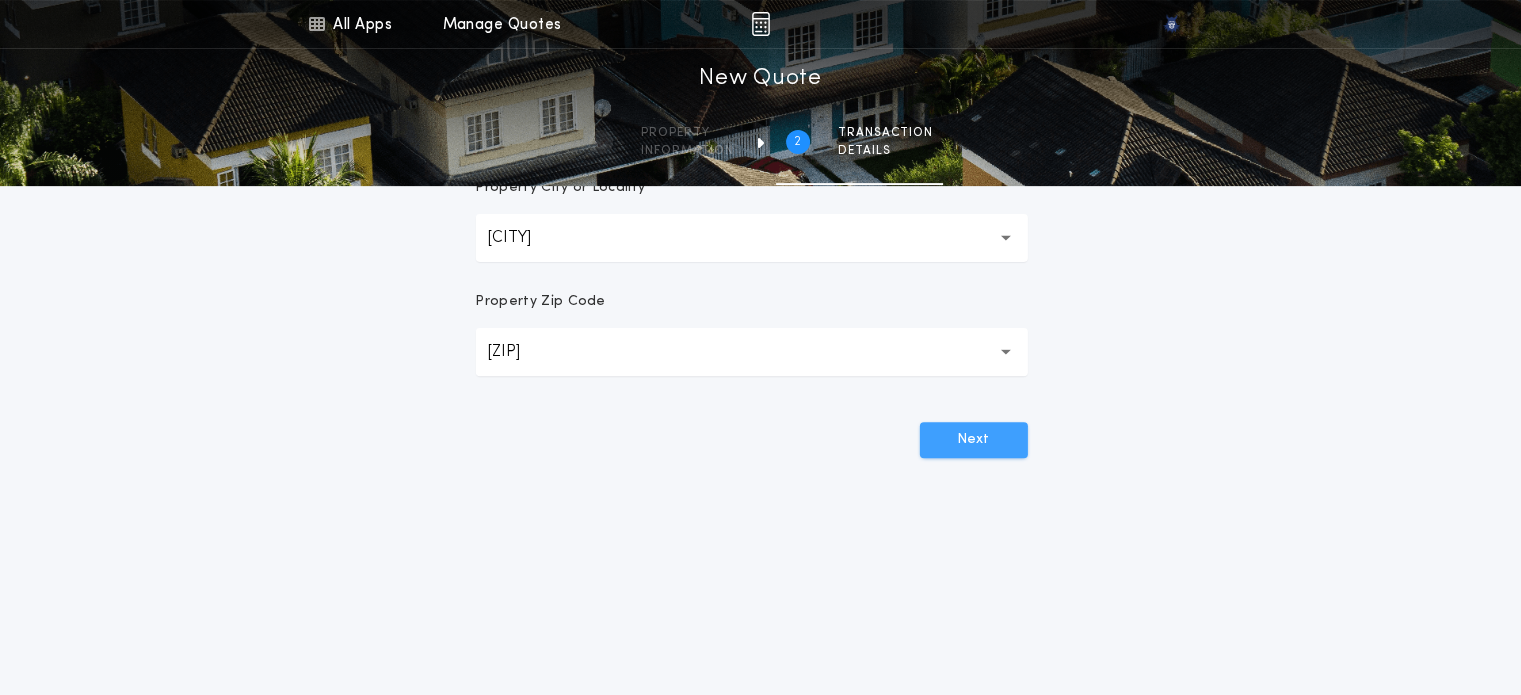 scroll, scrollTop: 0, scrollLeft: 0, axis: both 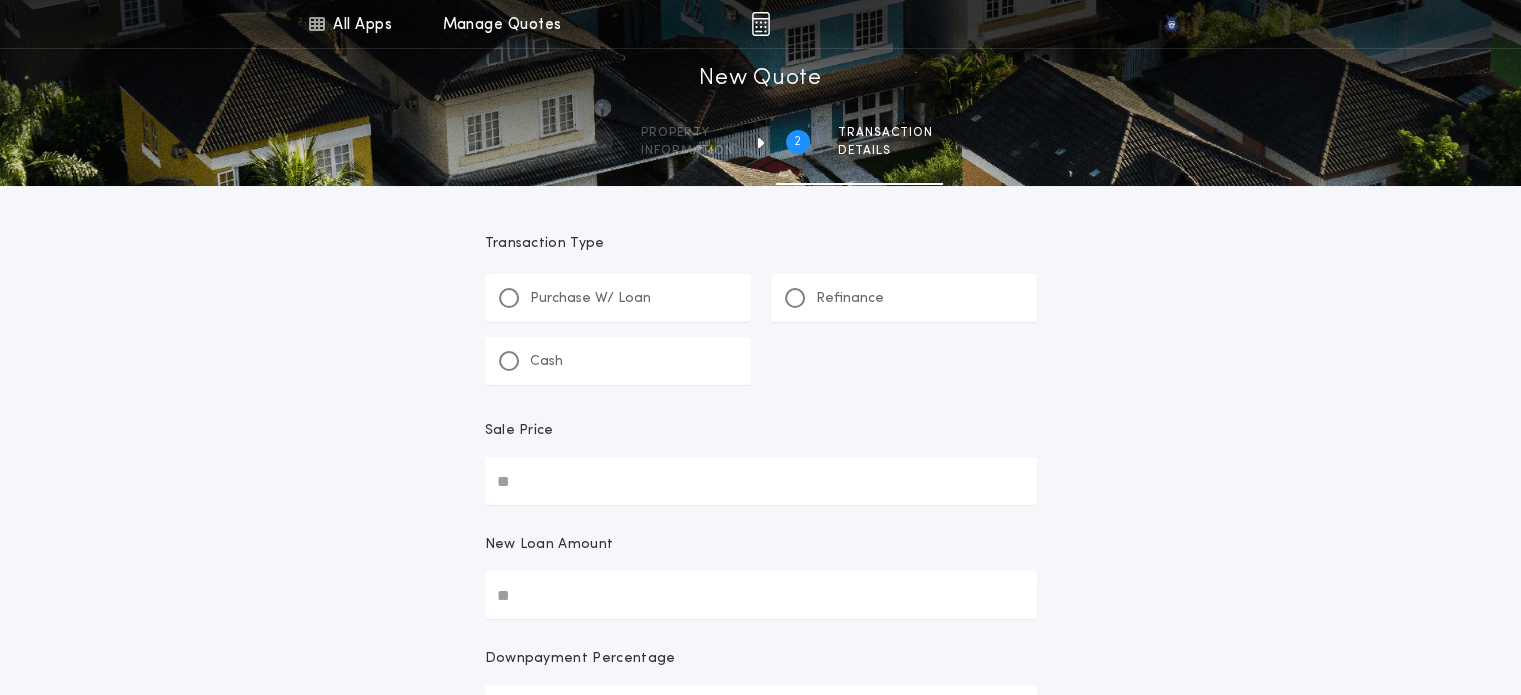 click on "Refinance" at bounding box center [834, 298] 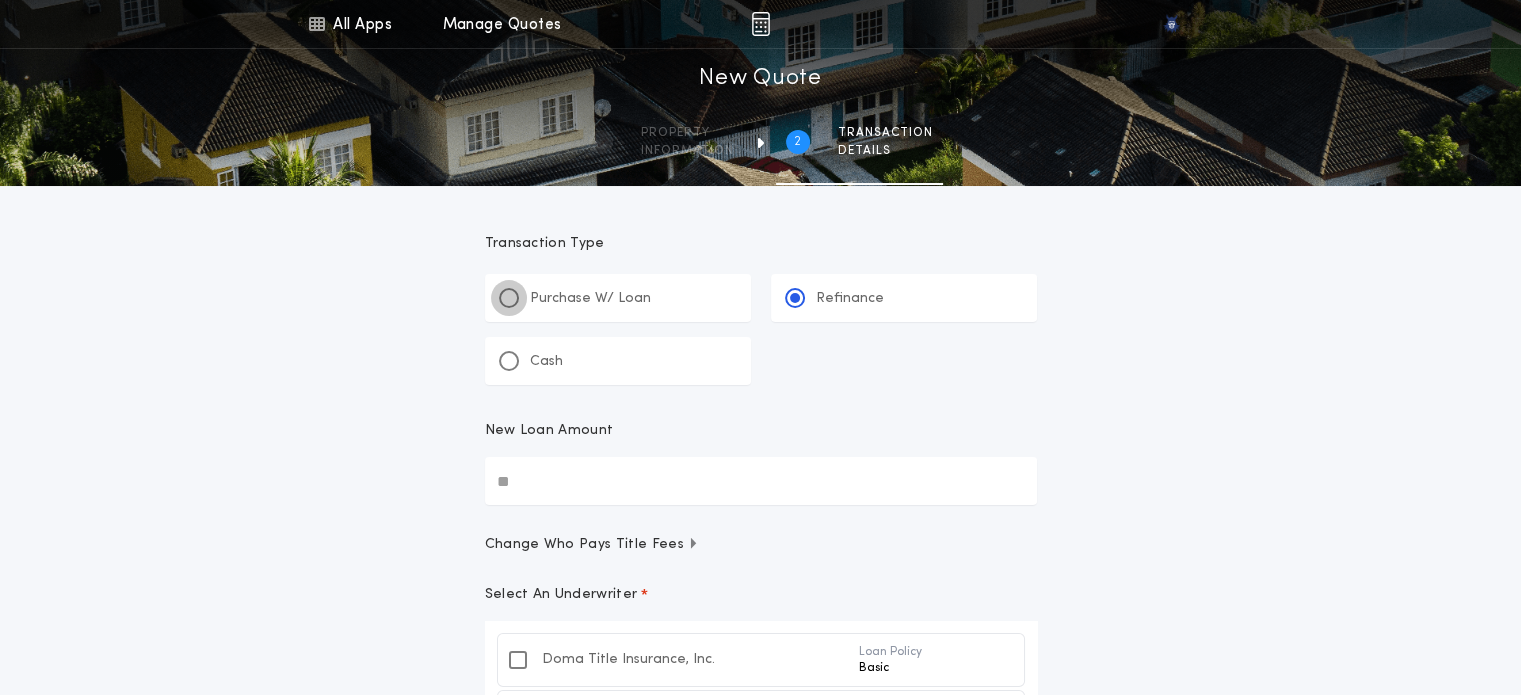 click at bounding box center (509, 298) 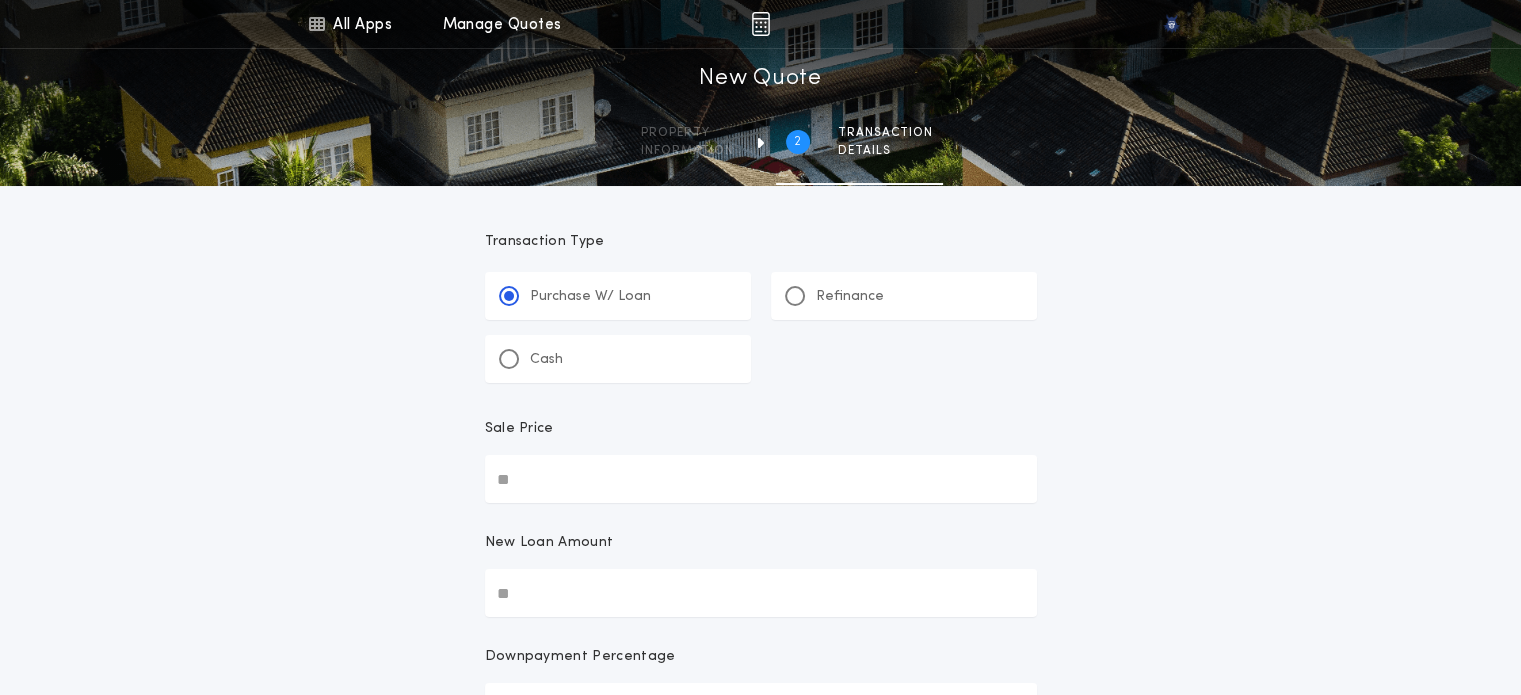 scroll, scrollTop: 0, scrollLeft: 0, axis: both 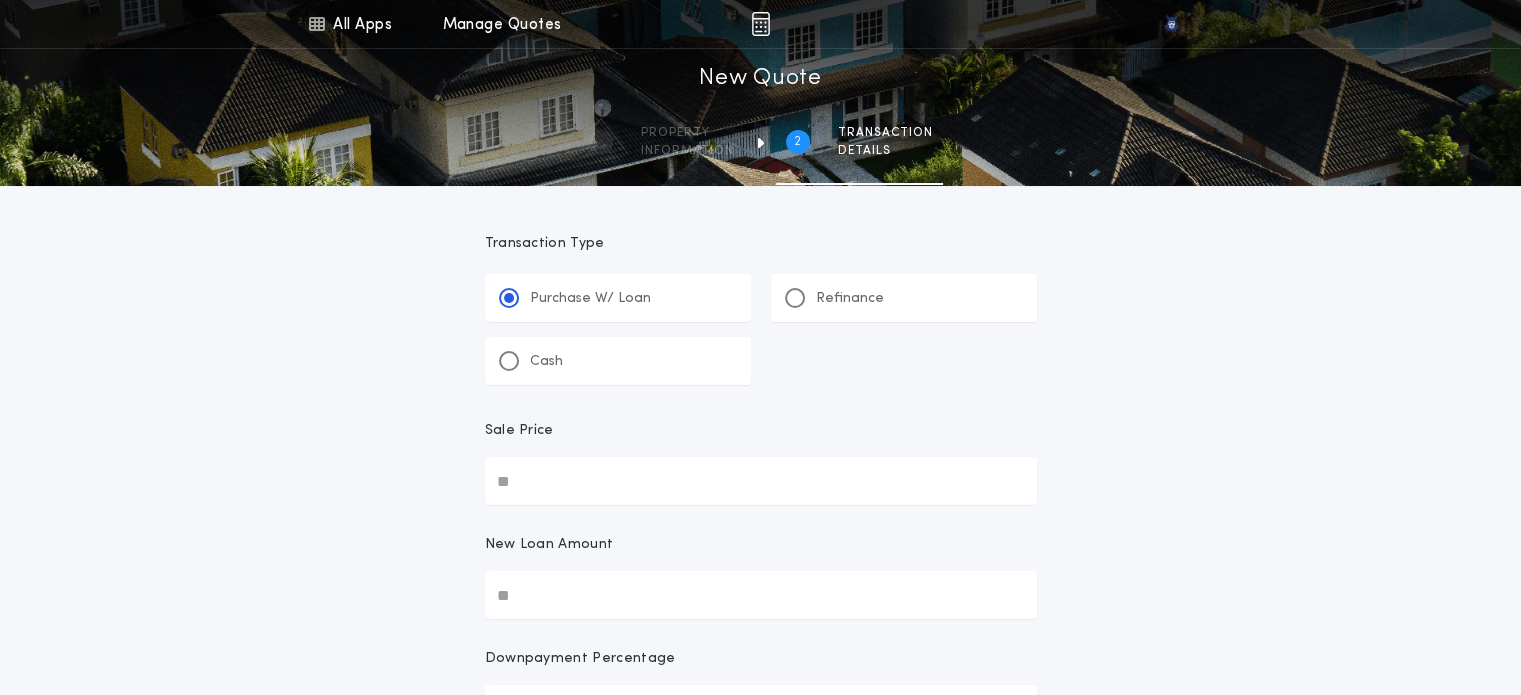click on "Sale Price" at bounding box center (761, 439) 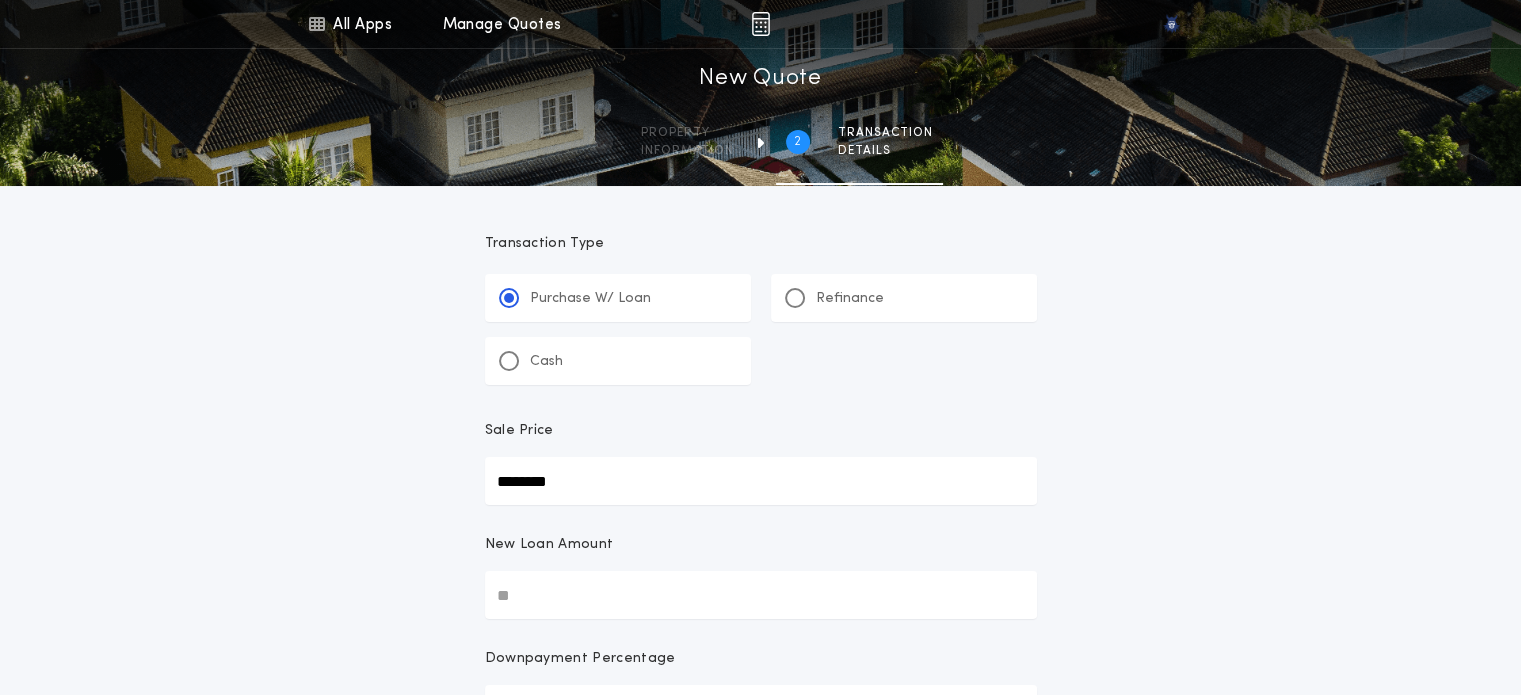 type on "********" 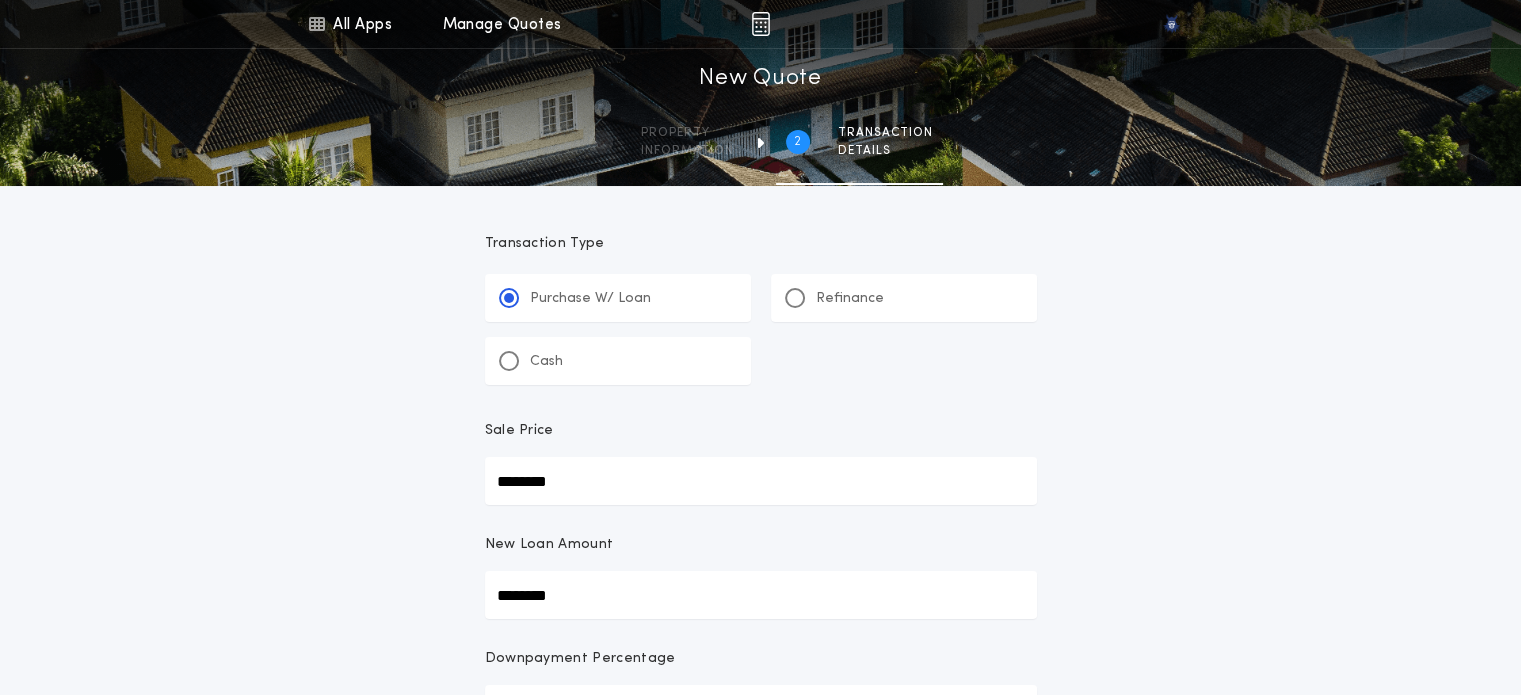 type on "********" 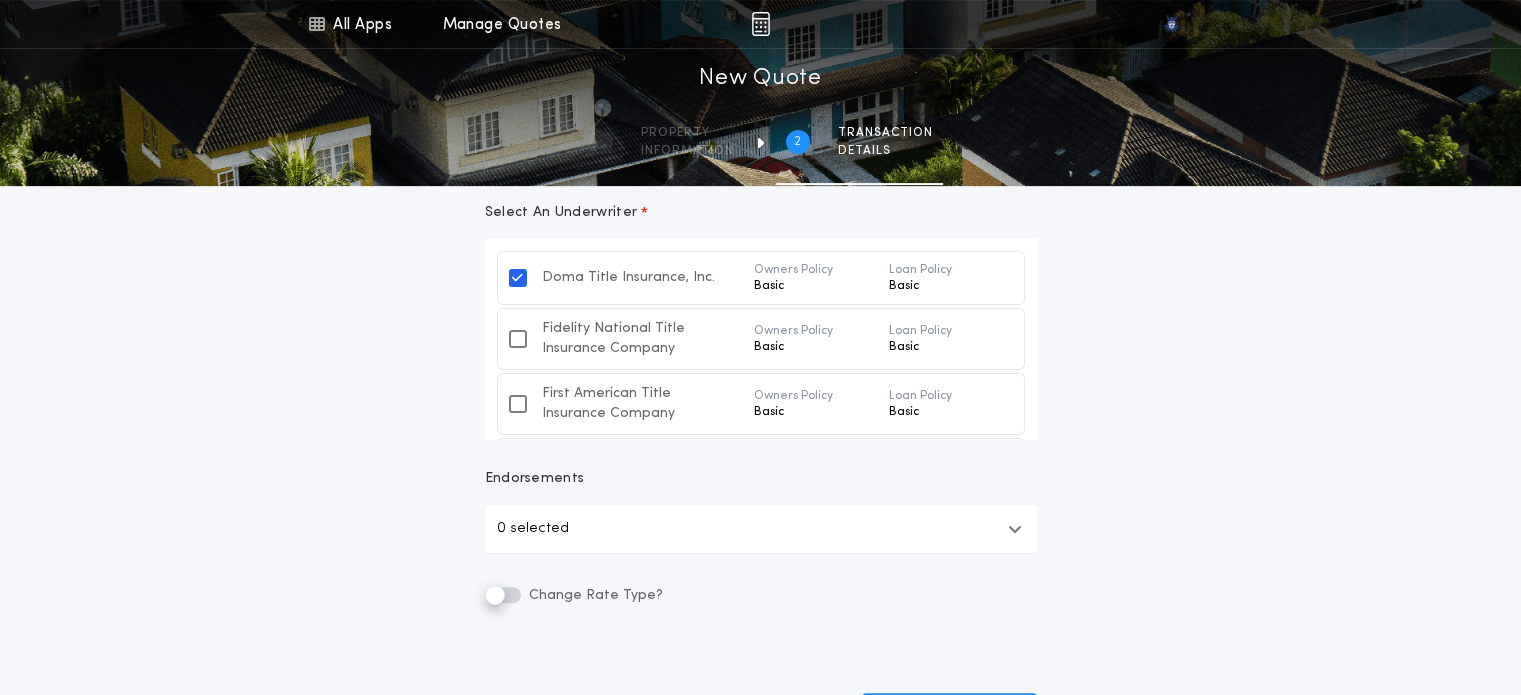 scroll, scrollTop: 606, scrollLeft: 0, axis: vertical 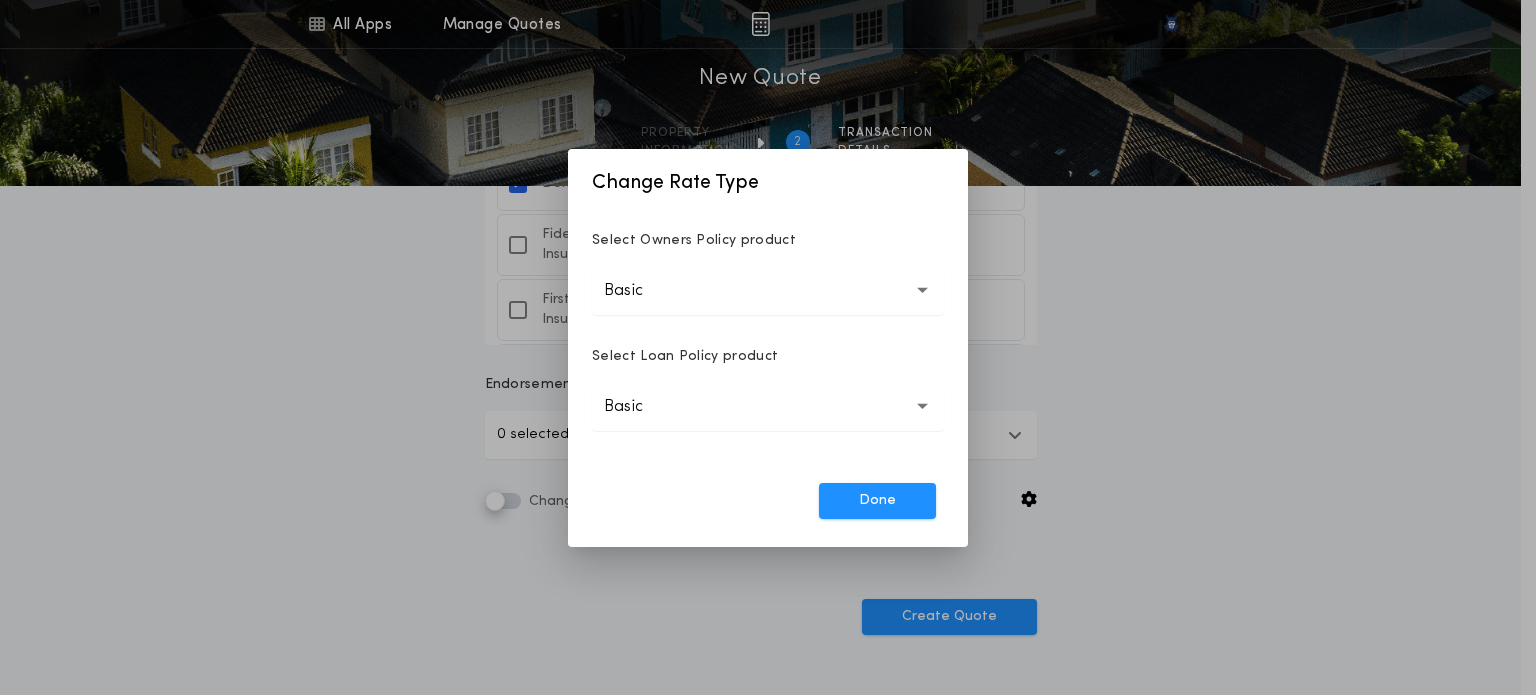 click on "Basic *****" at bounding box center (768, 291) 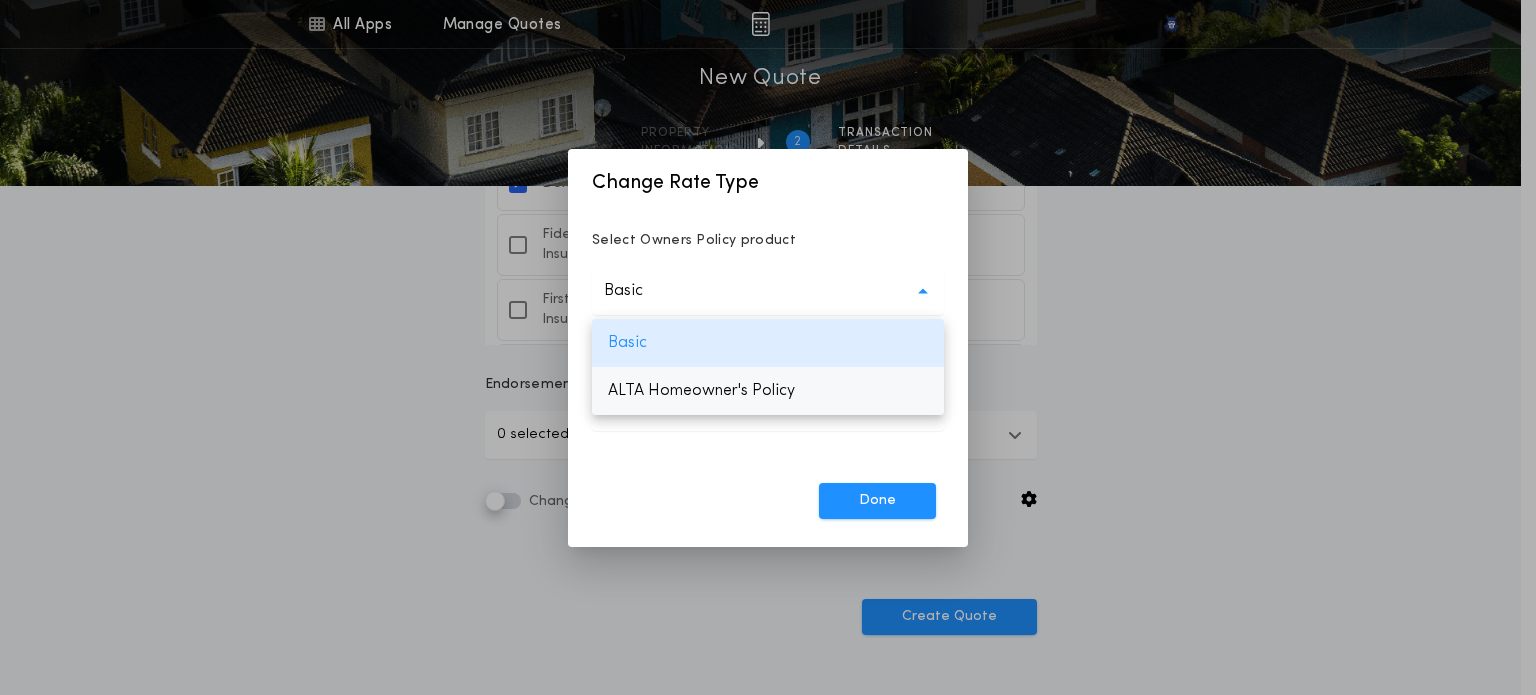 click on "ALTA Homeowner's Policy" at bounding box center (768, 391) 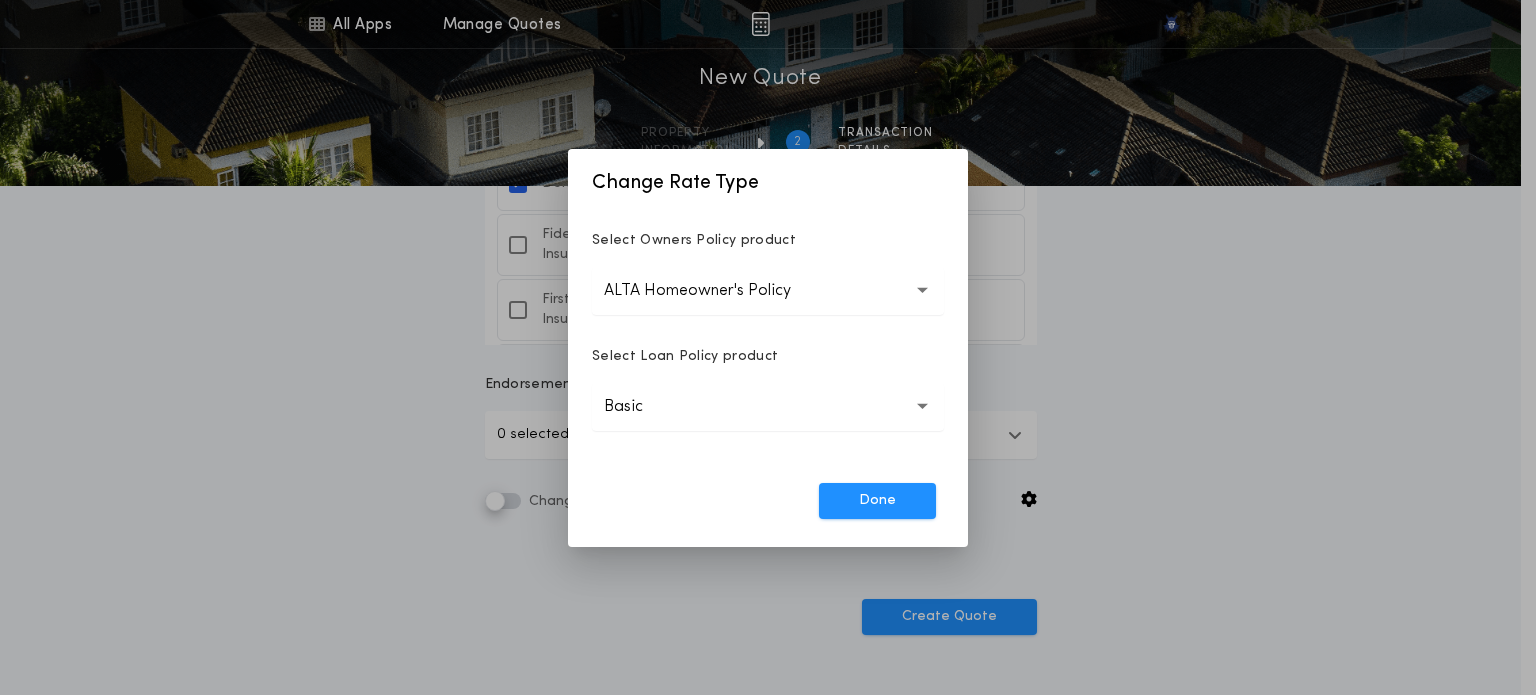 type 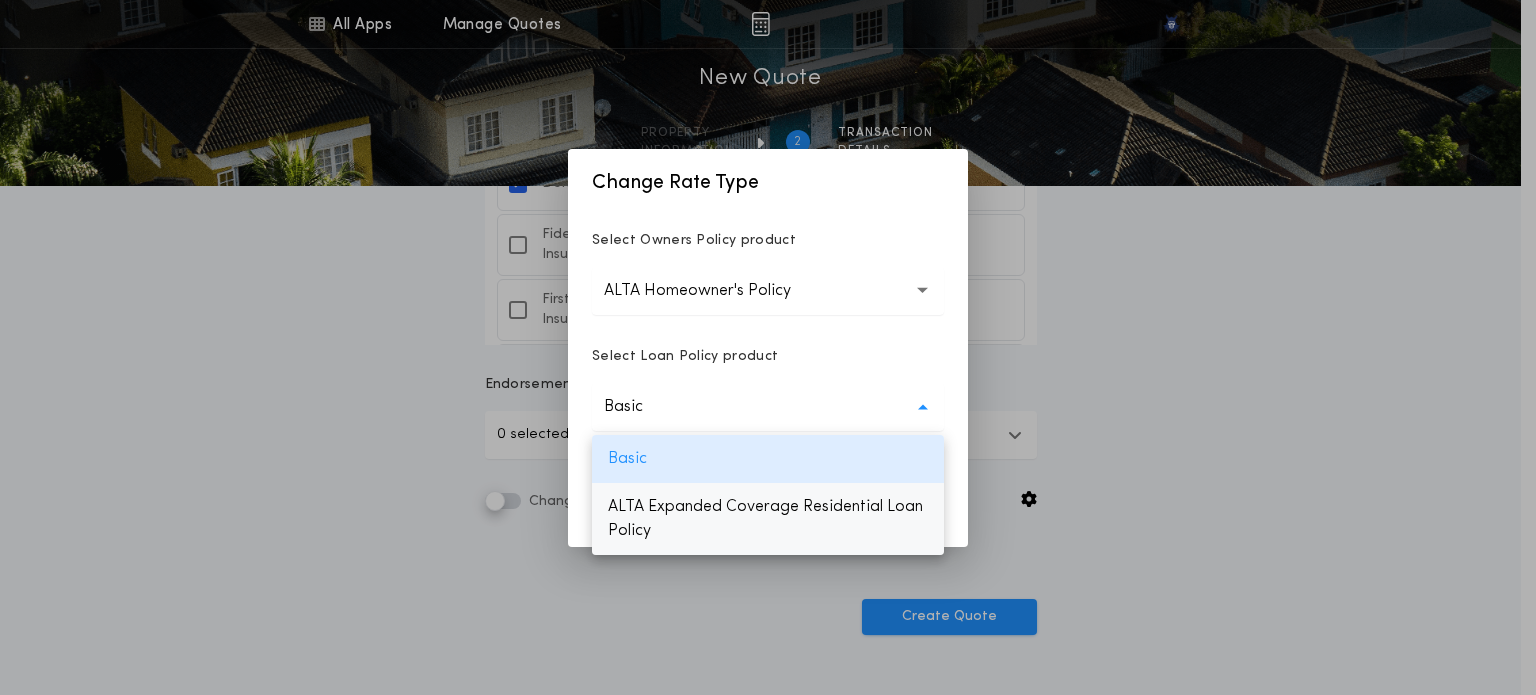 click on "ALTA Expanded Coverage Residential Loan Policy" at bounding box center (768, 519) 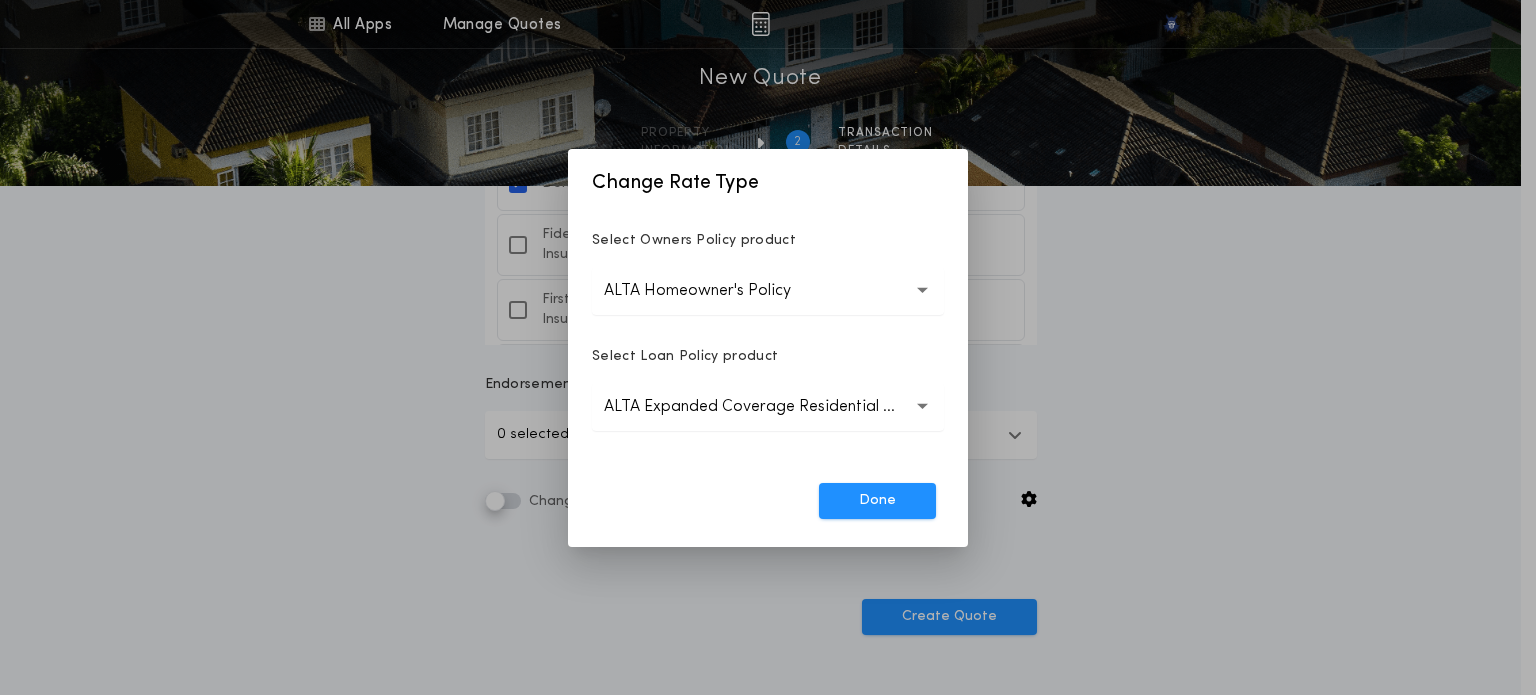 type 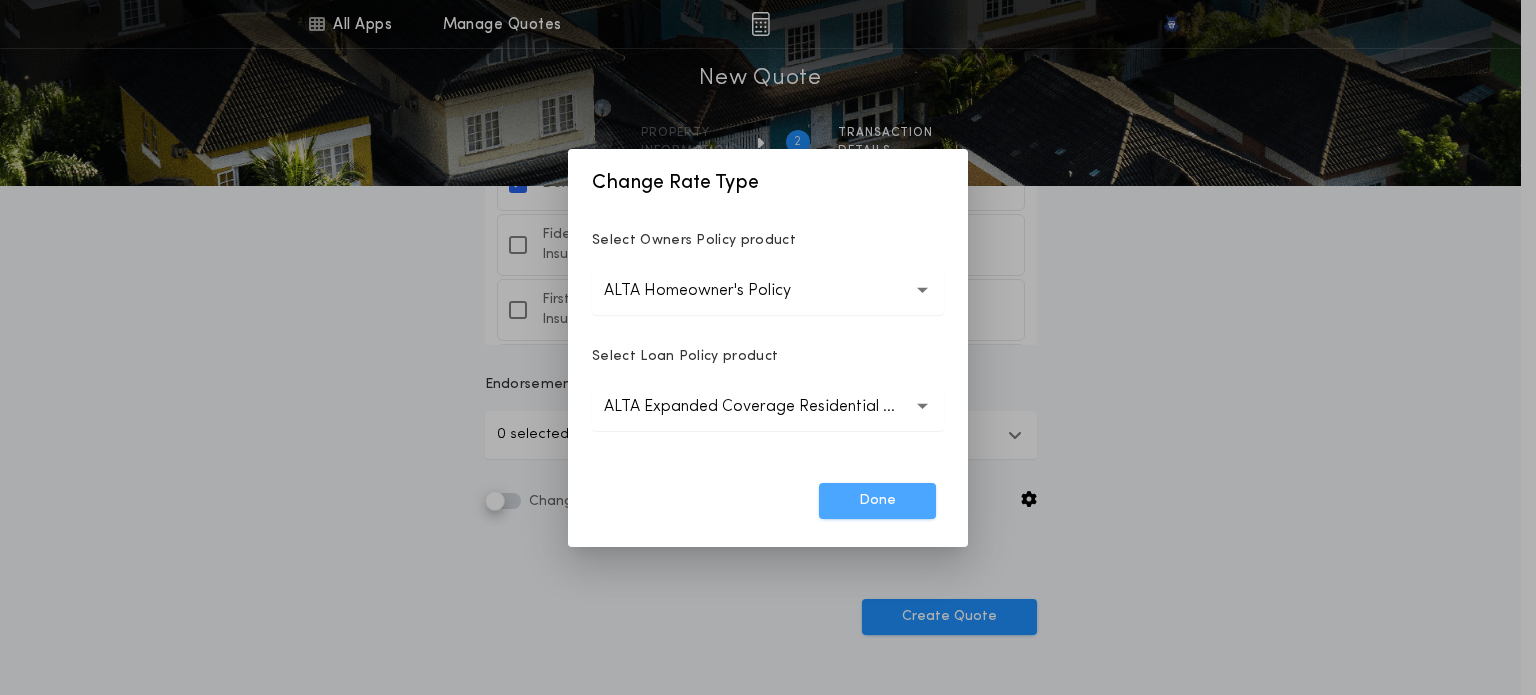 click on "Done" at bounding box center (877, 501) 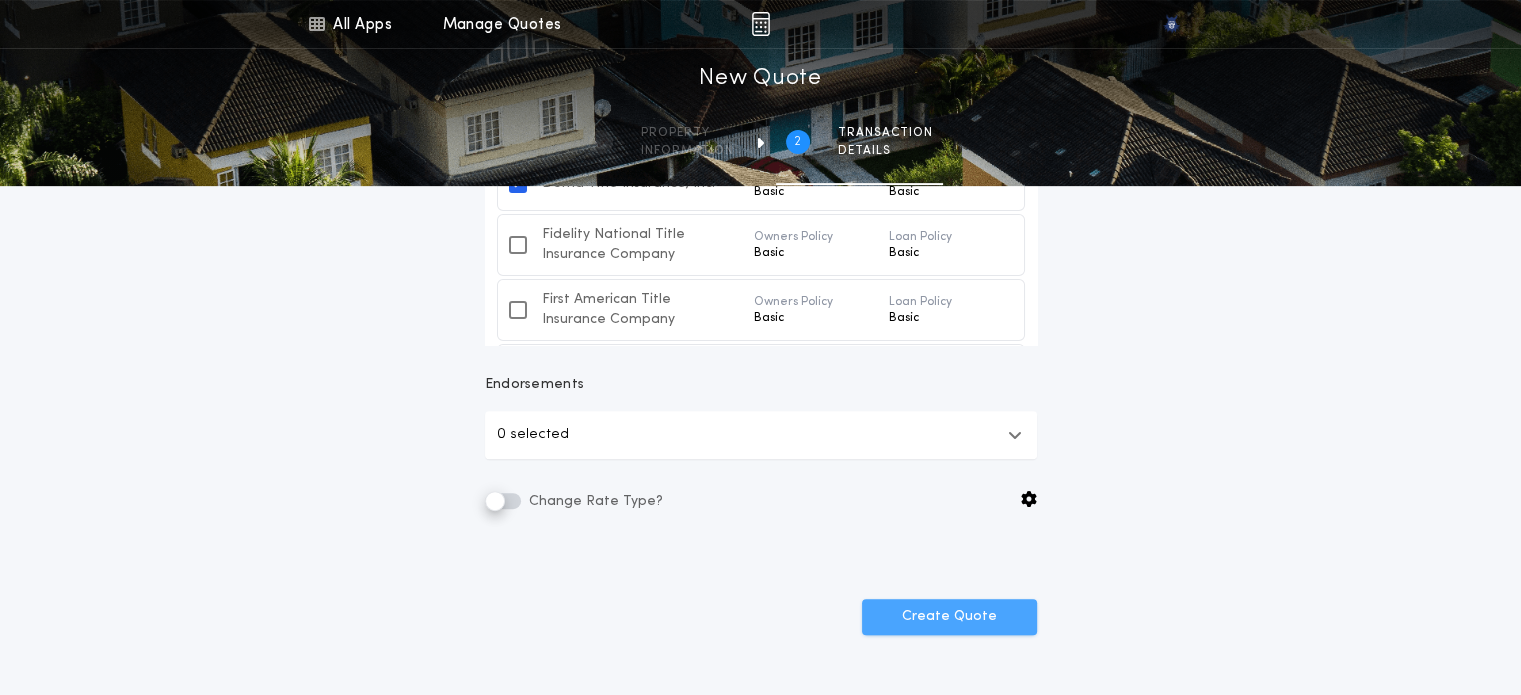 click on "Create Quote" at bounding box center (949, 617) 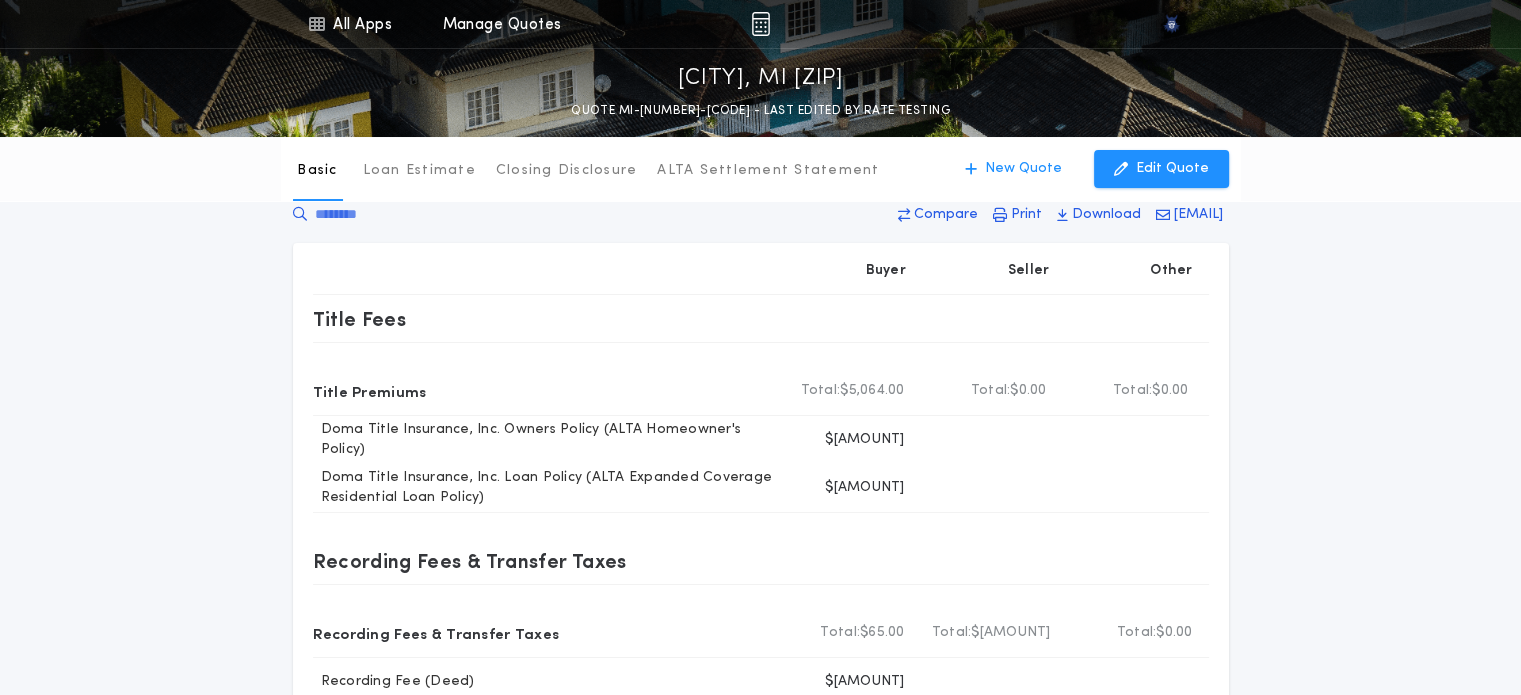 scroll, scrollTop: 10, scrollLeft: 0, axis: vertical 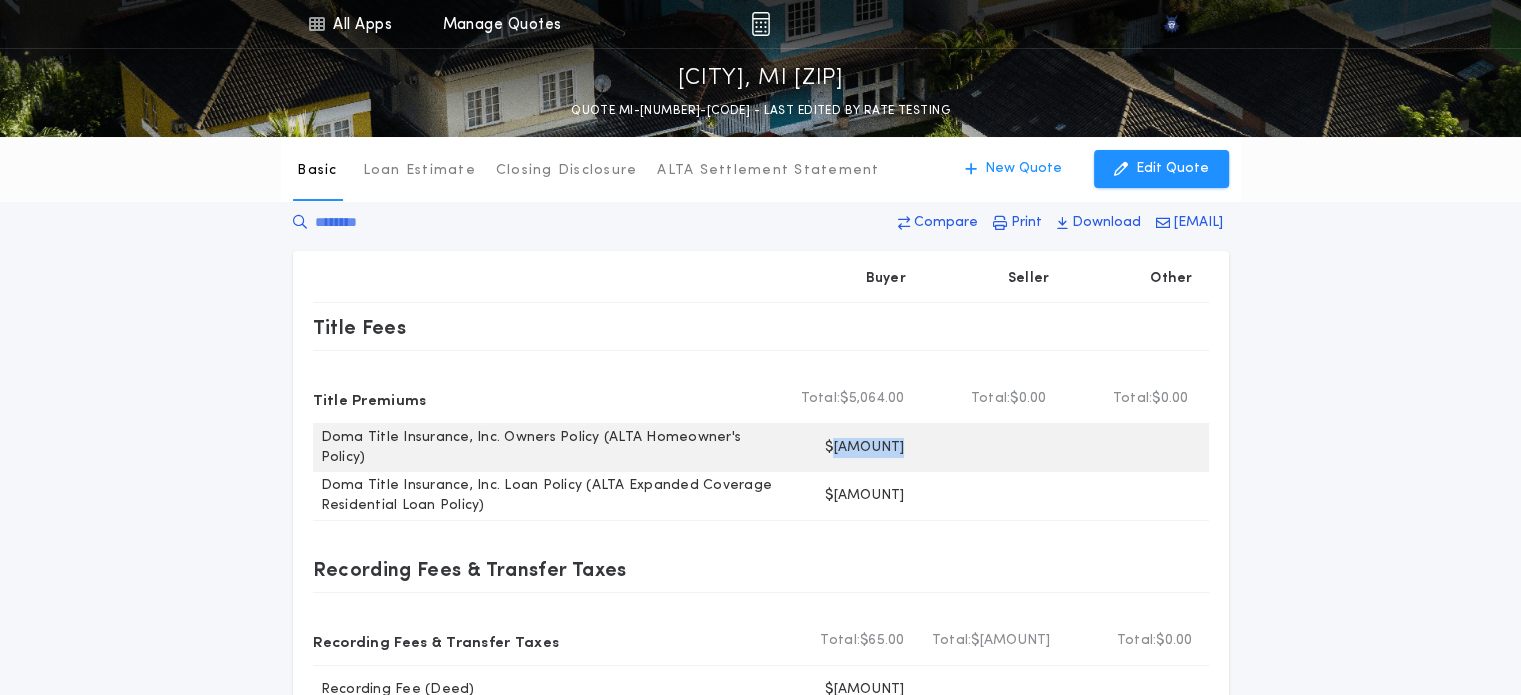 drag, startPoint x: 907, startPoint y: 450, endPoint x: 850, endPoint y: 447, distance: 57.07889 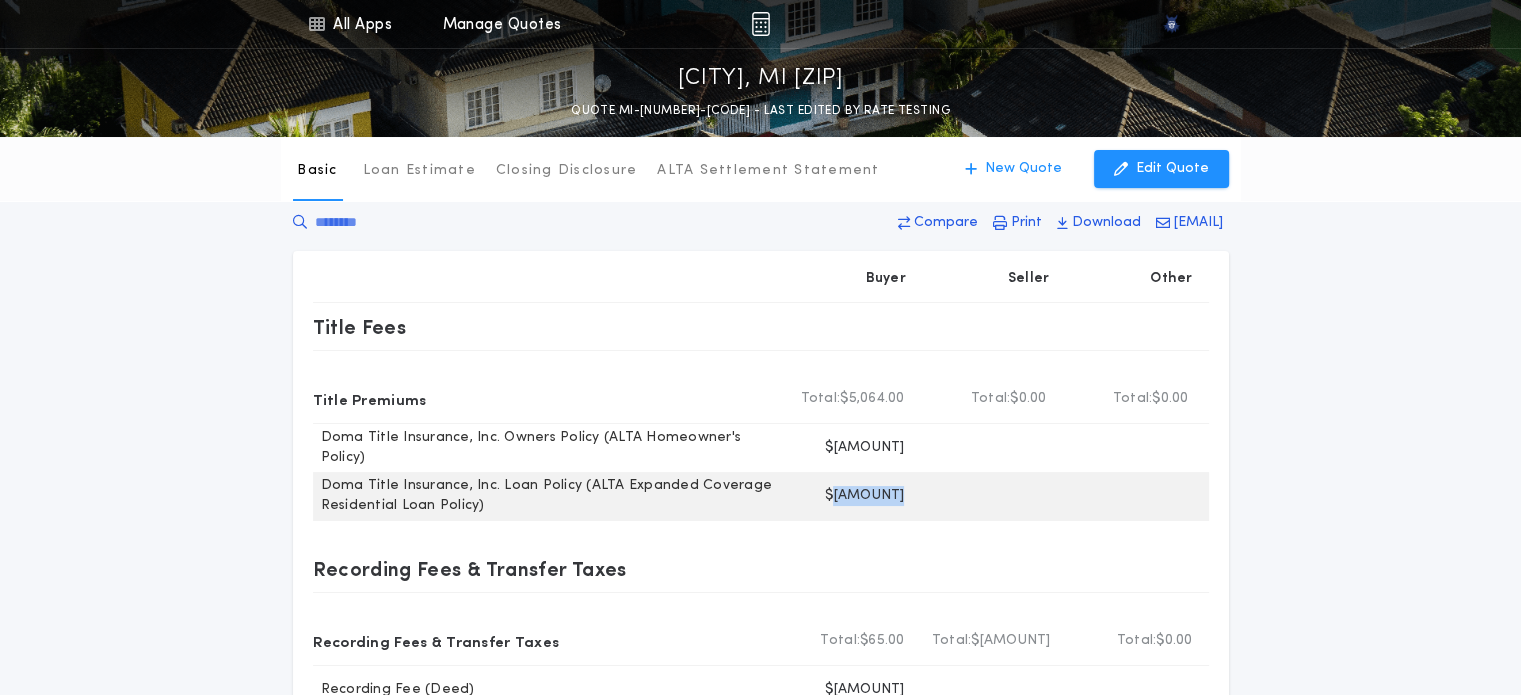 drag, startPoint x: 904, startPoint y: 500, endPoint x: 852, endPoint y: 506, distance: 52.34501 